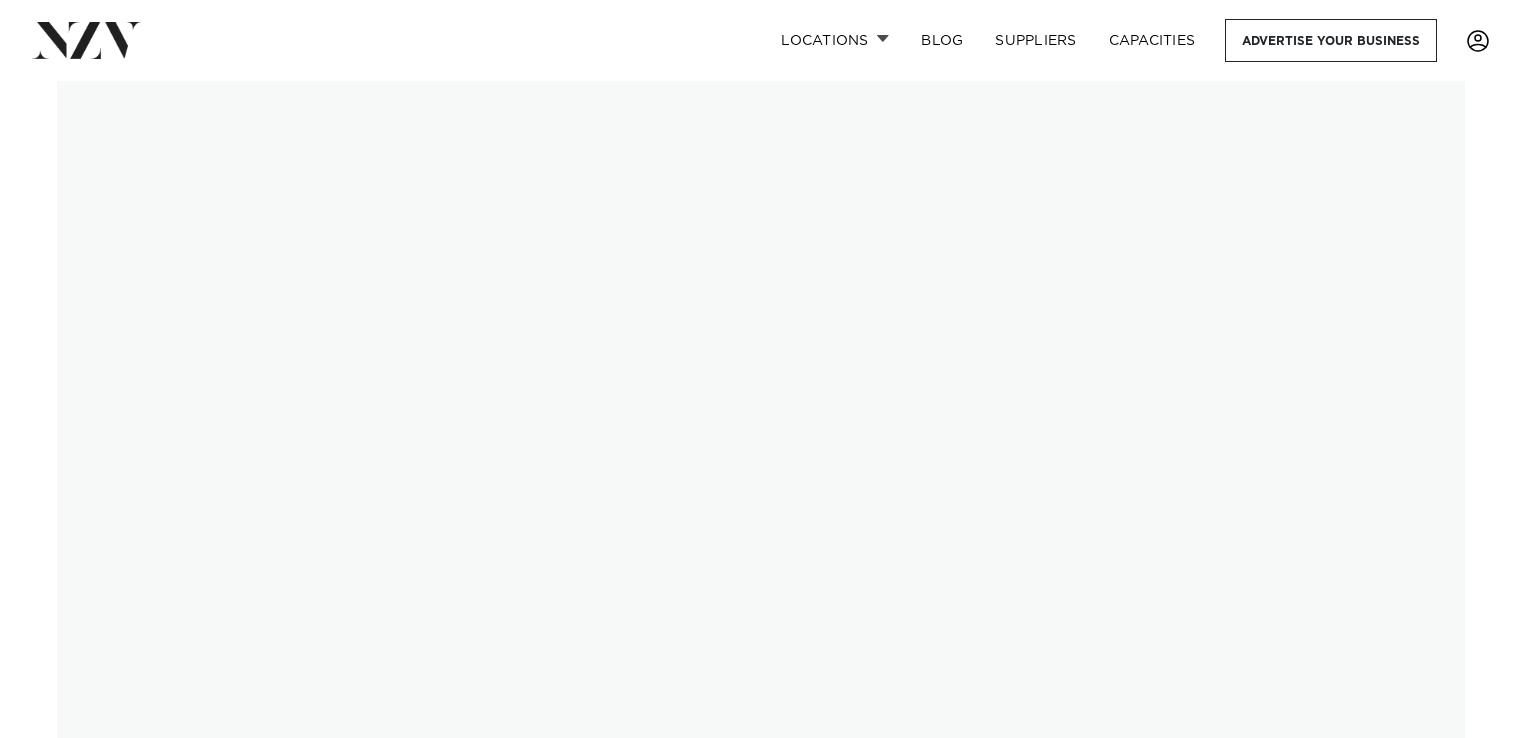 scroll, scrollTop: 0, scrollLeft: 0, axis: both 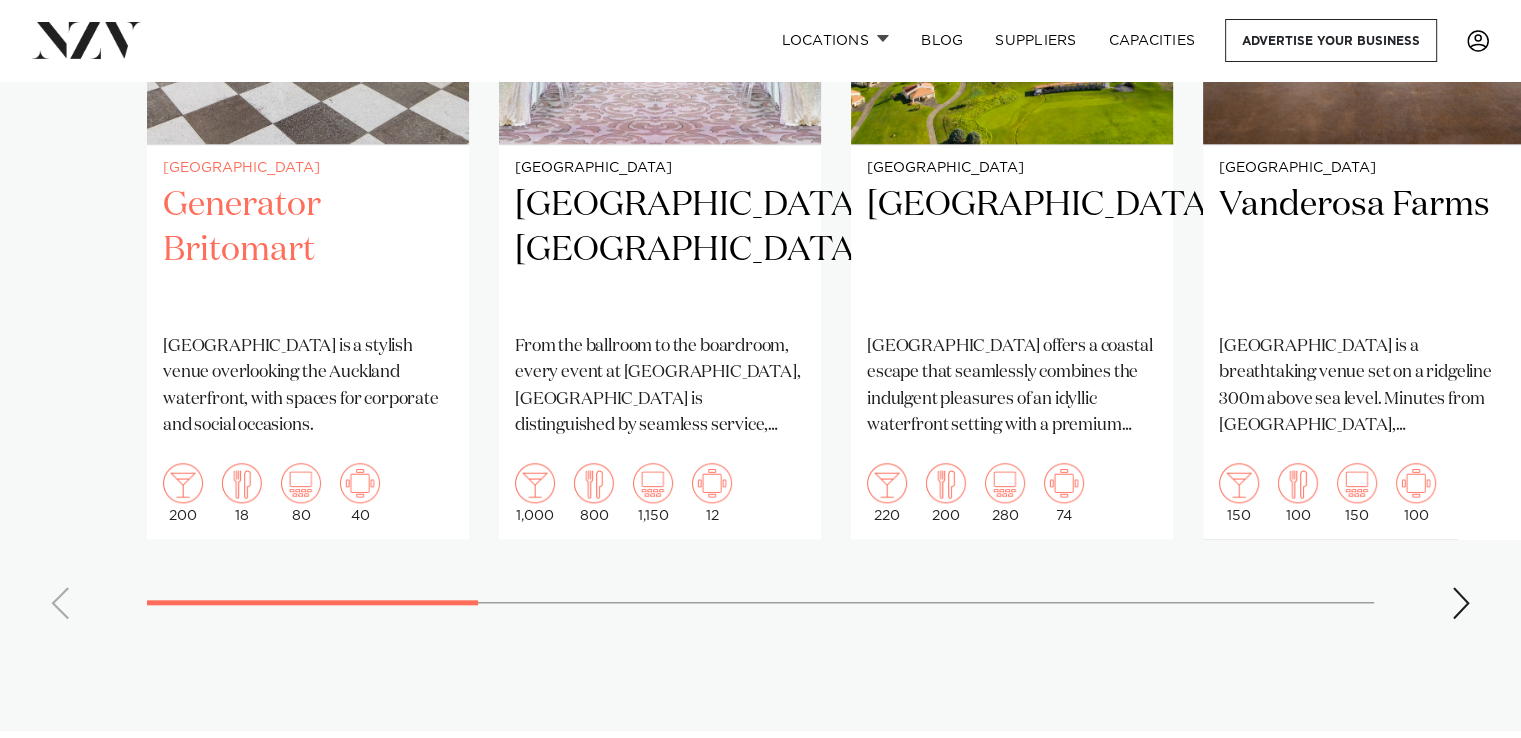 click on "Generator Britomart" at bounding box center [308, 250] 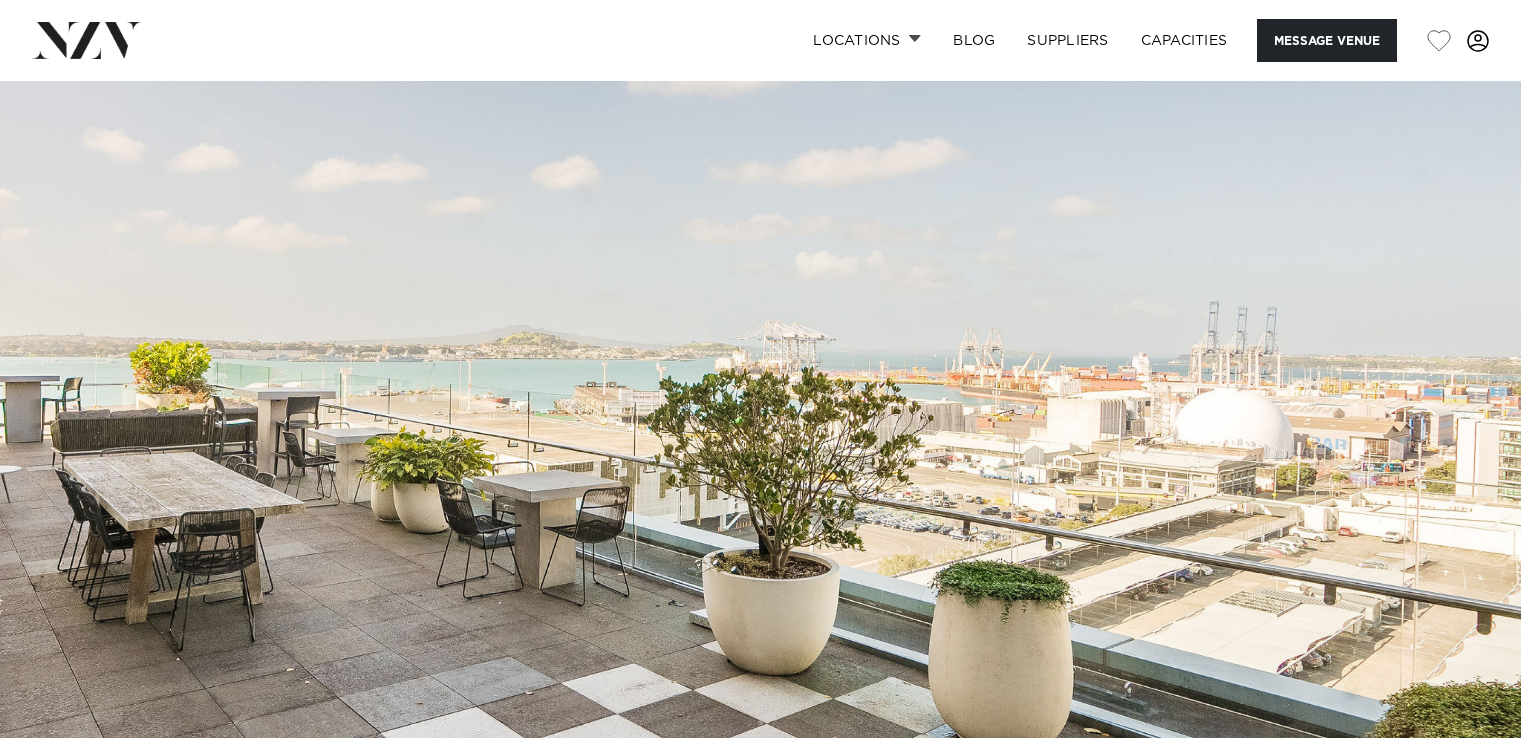scroll, scrollTop: 0, scrollLeft: 0, axis: both 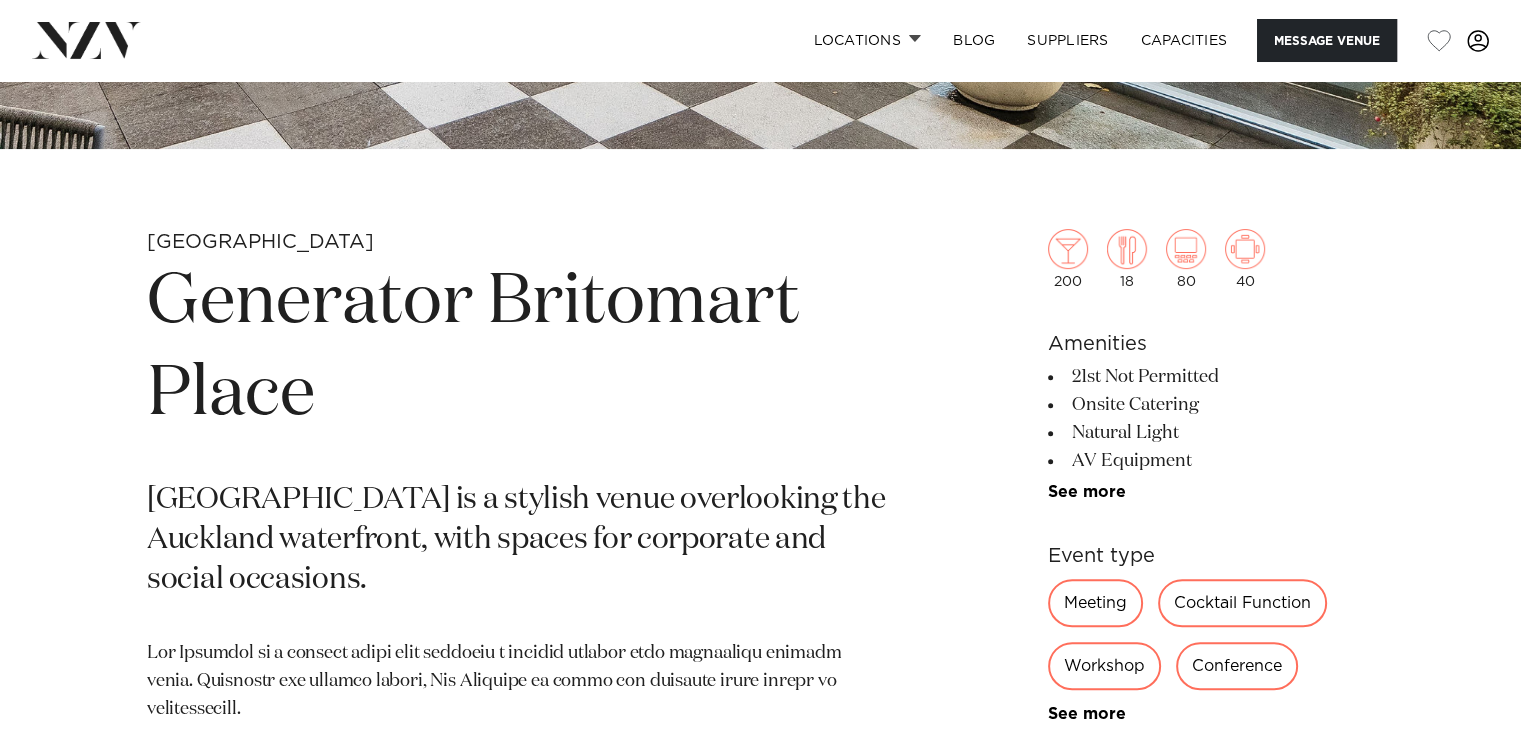 click on "Workshop" at bounding box center (1104, 666) 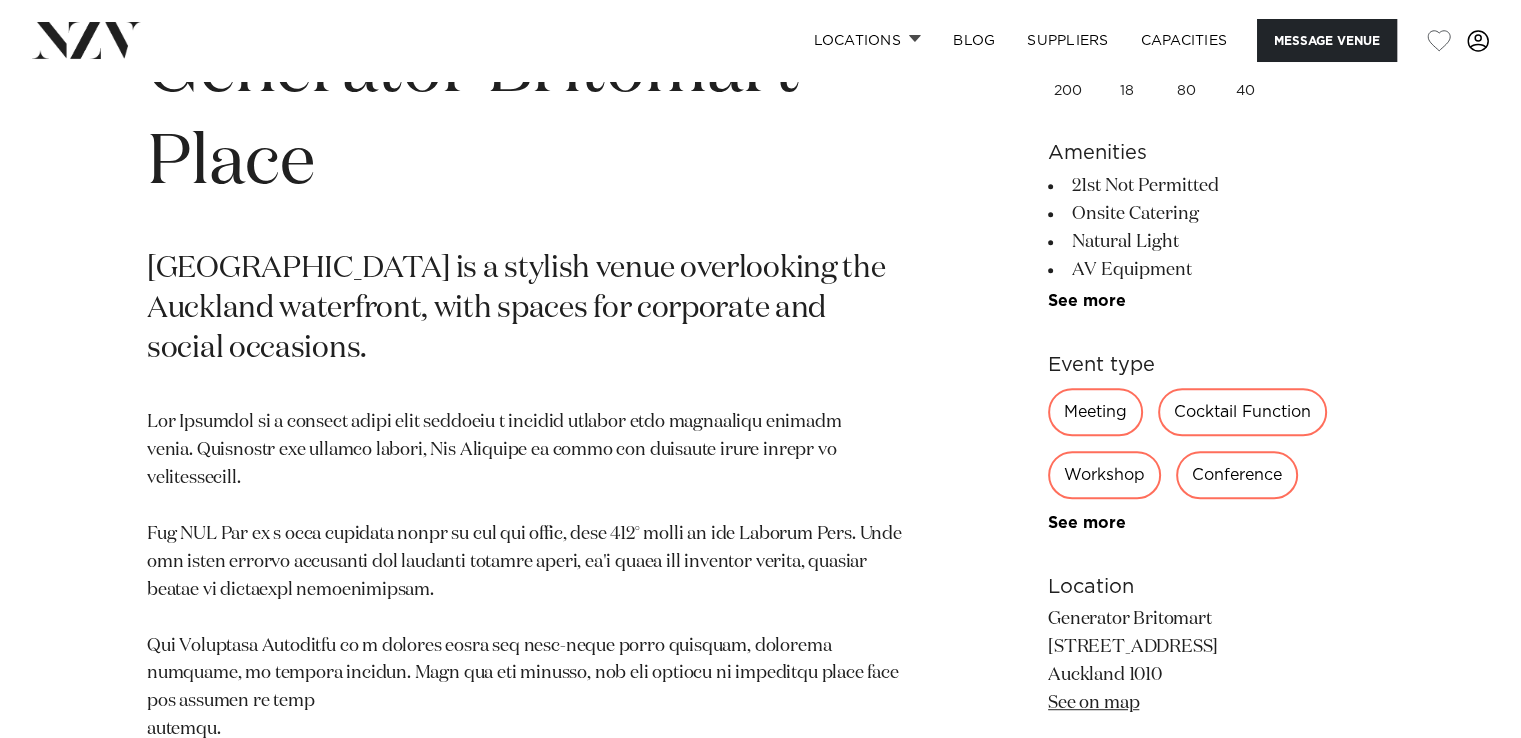 scroll, scrollTop: 889, scrollLeft: 0, axis: vertical 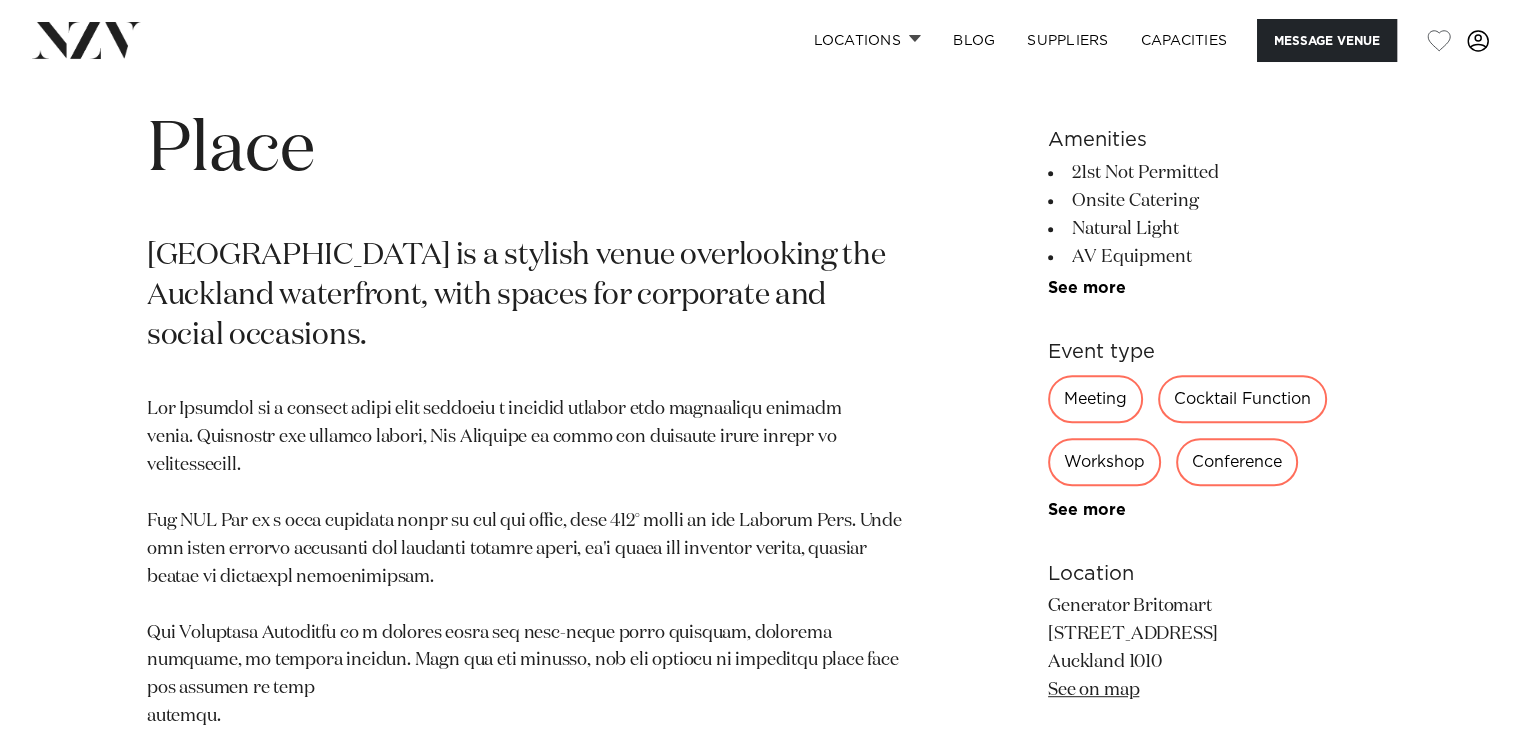 drag, startPoint x: 1144, startPoint y: 444, endPoint x: 1102, endPoint y: 482, distance: 56.63921 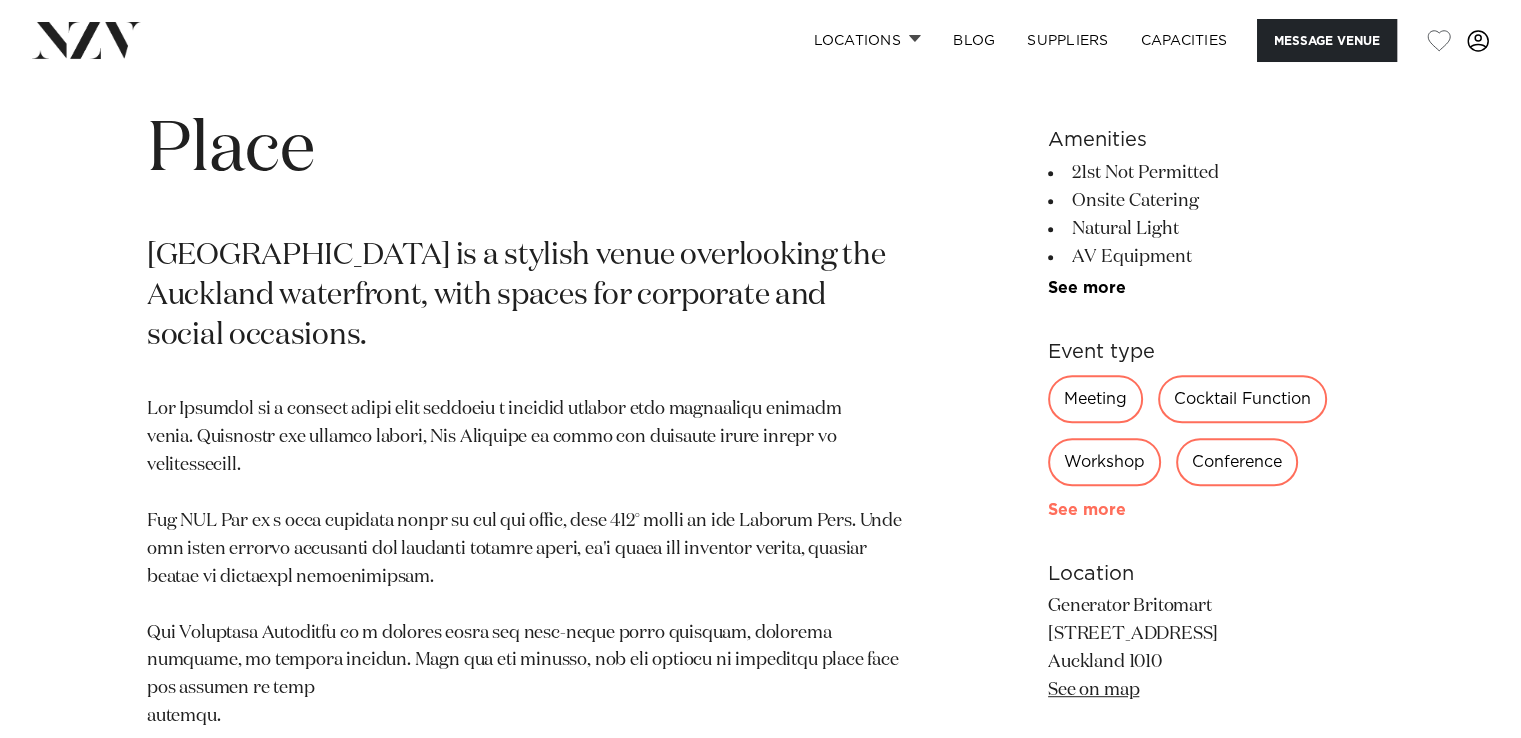 click on "See more" at bounding box center (1126, 510) 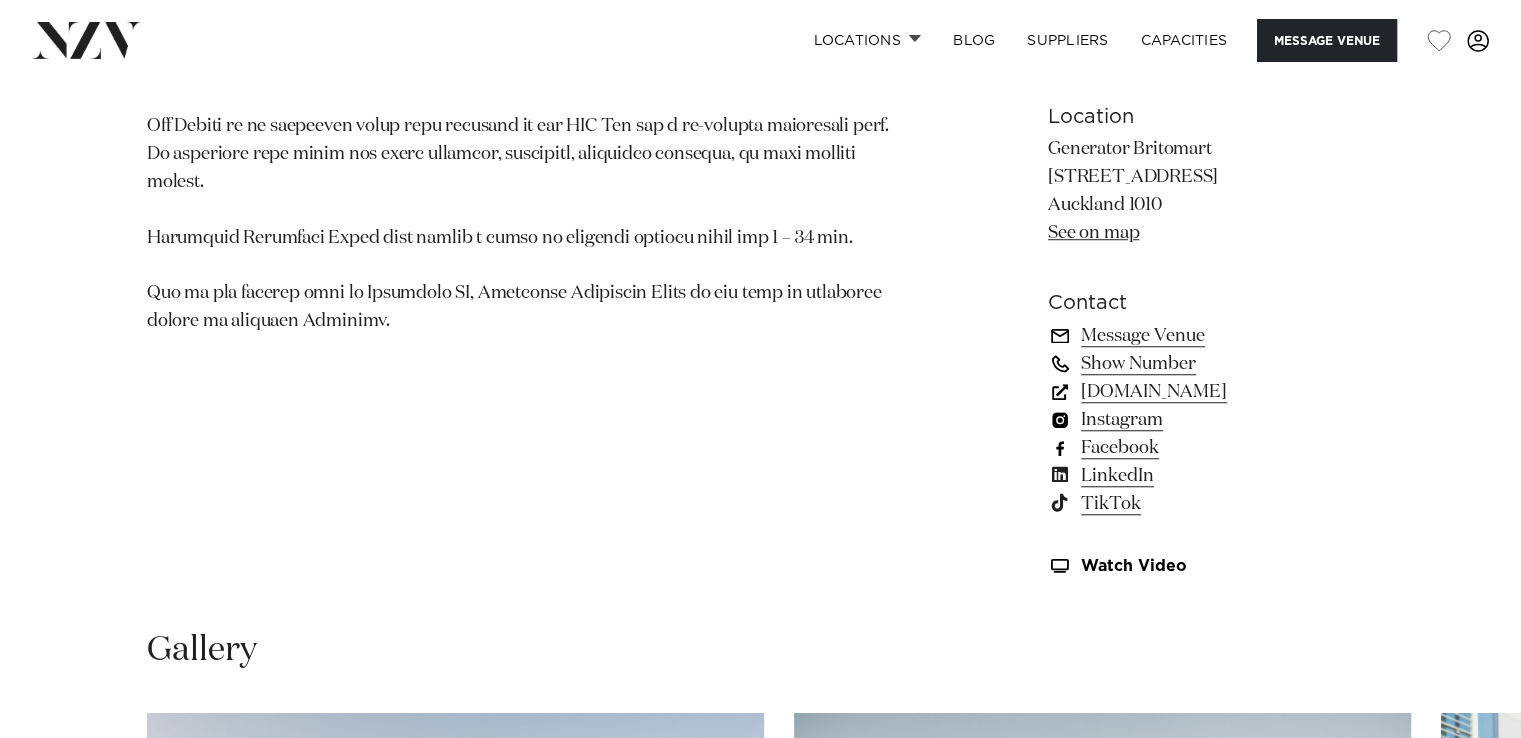 scroll, scrollTop: 2180, scrollLeft: 0, axis: vertical 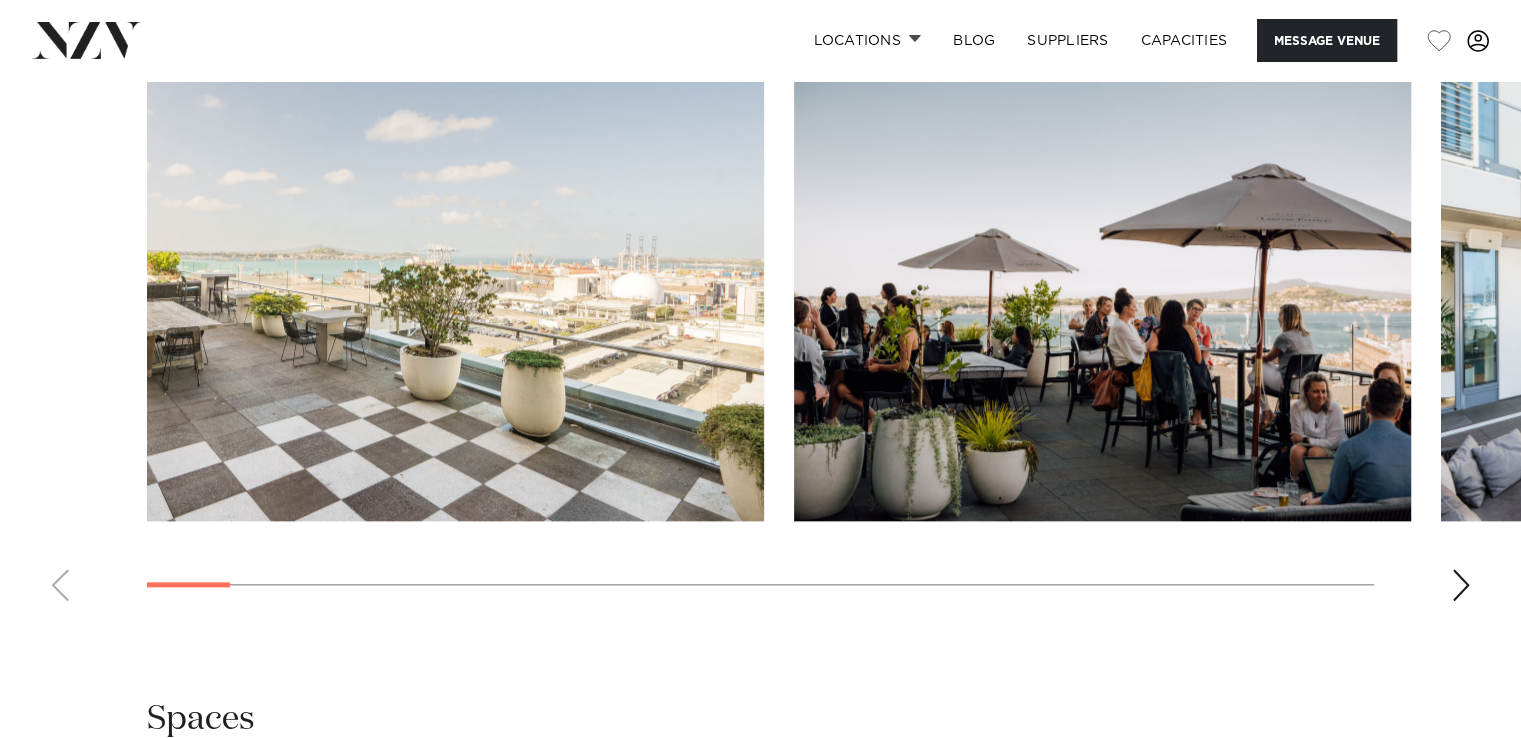 click at bounding box center (1461, 585) 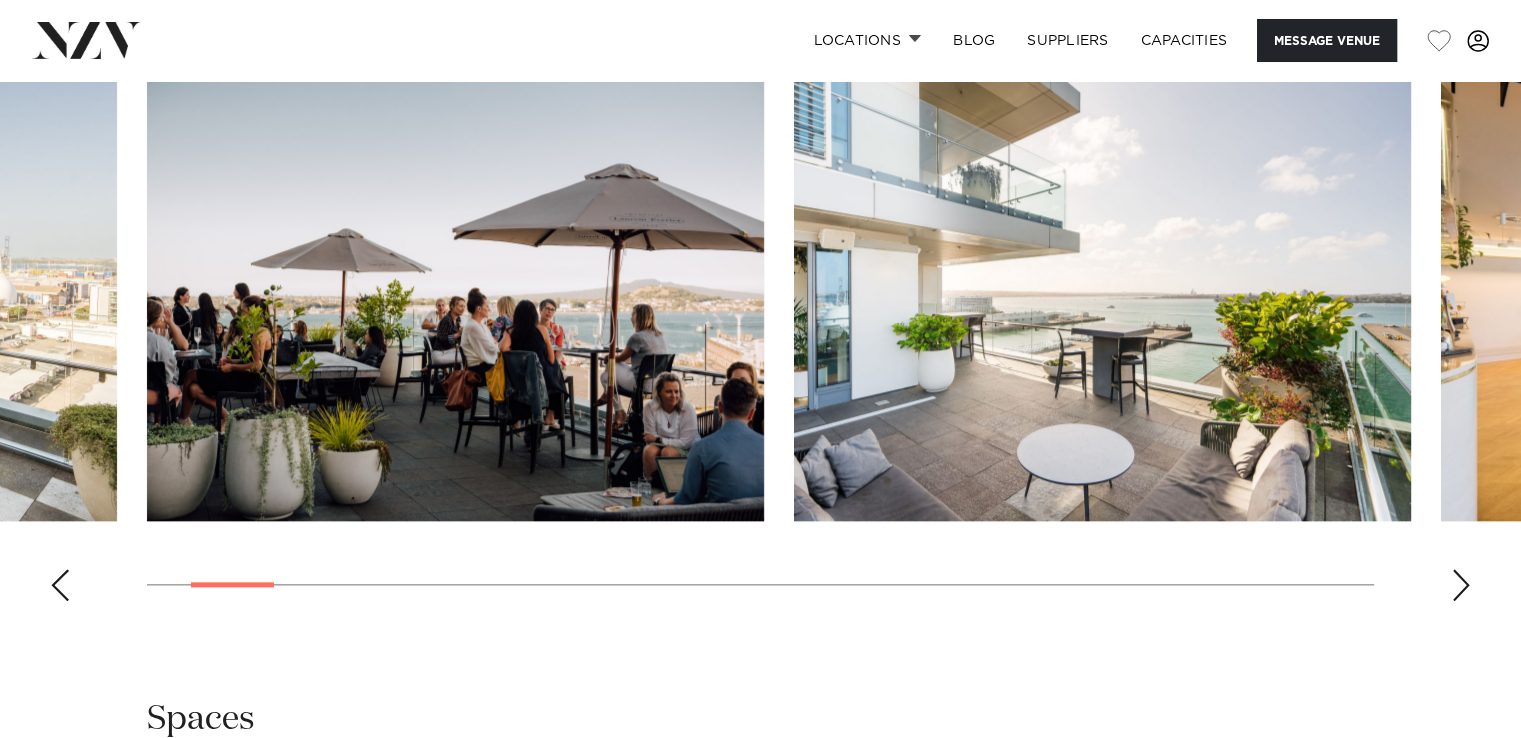 click at bounding box center (1461, 585) 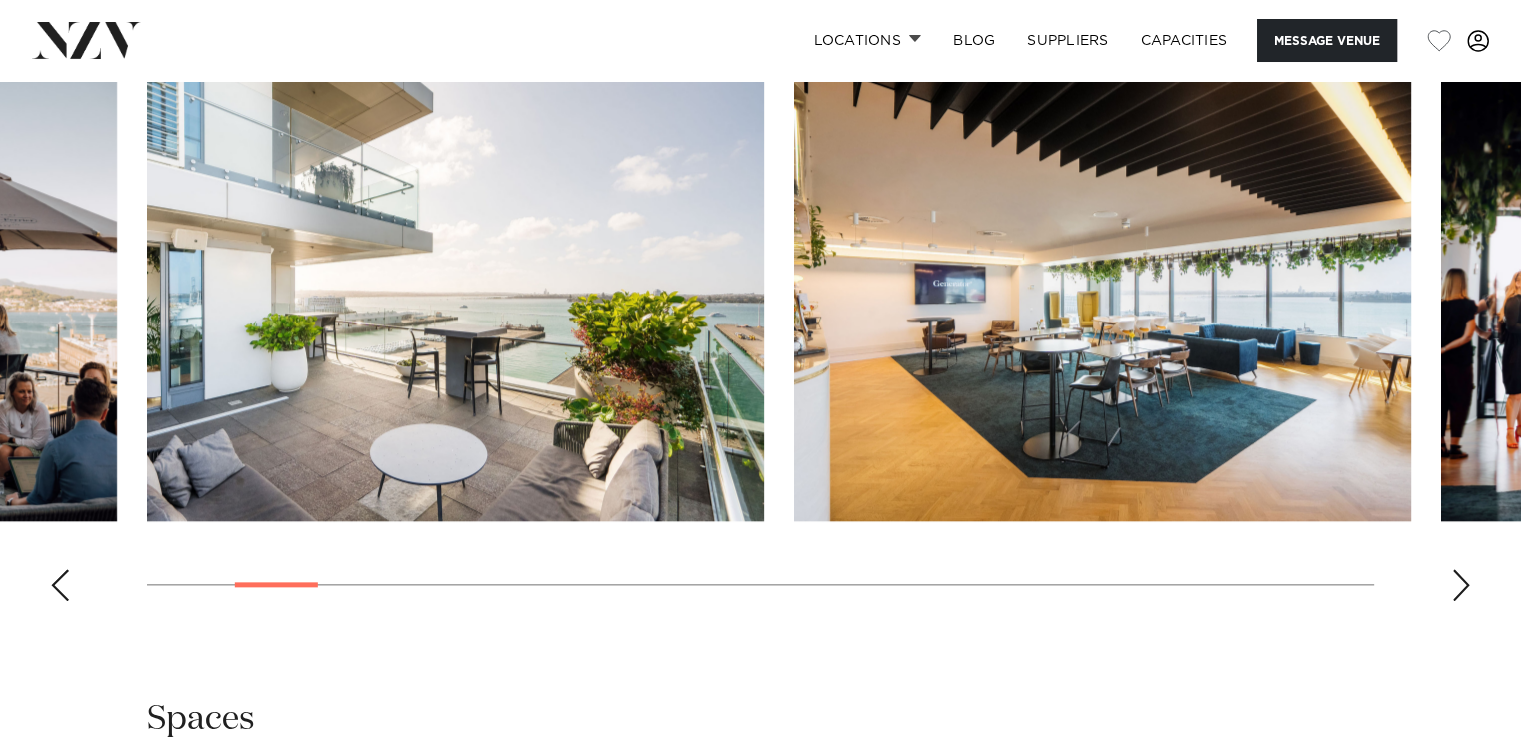 click at bounding box center [1461, 585] 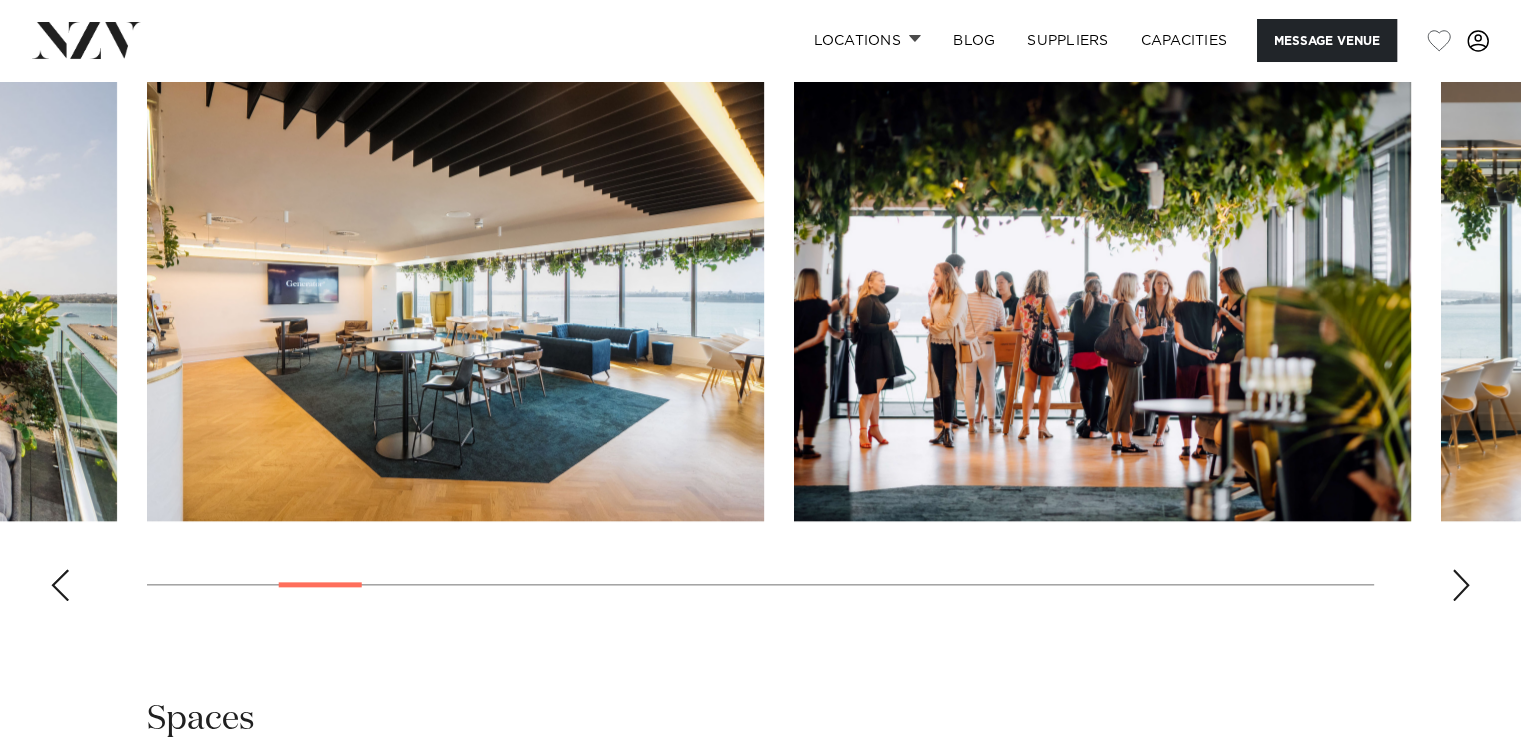 click at bounding box center (1461, 585) 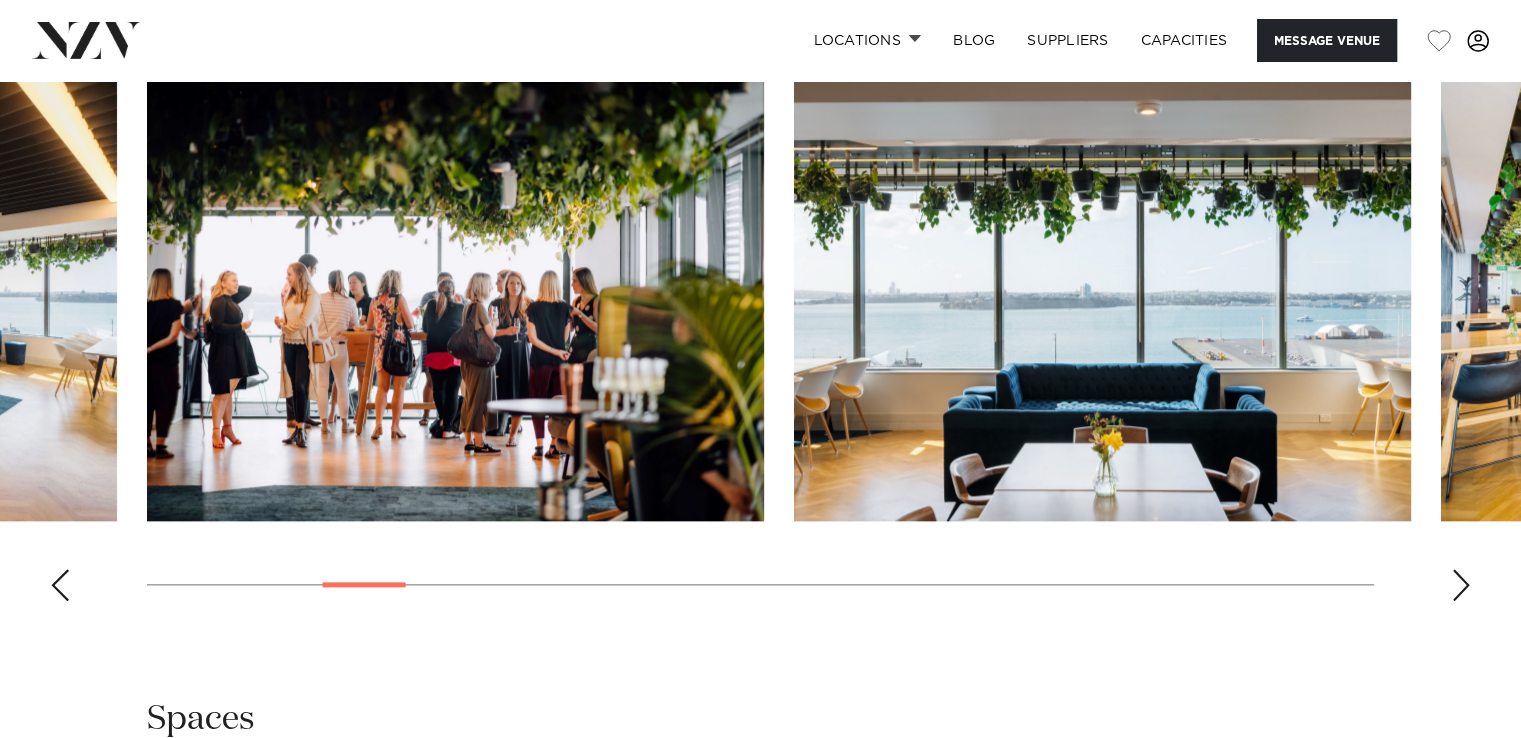 click at bounding box center [1461, 585] 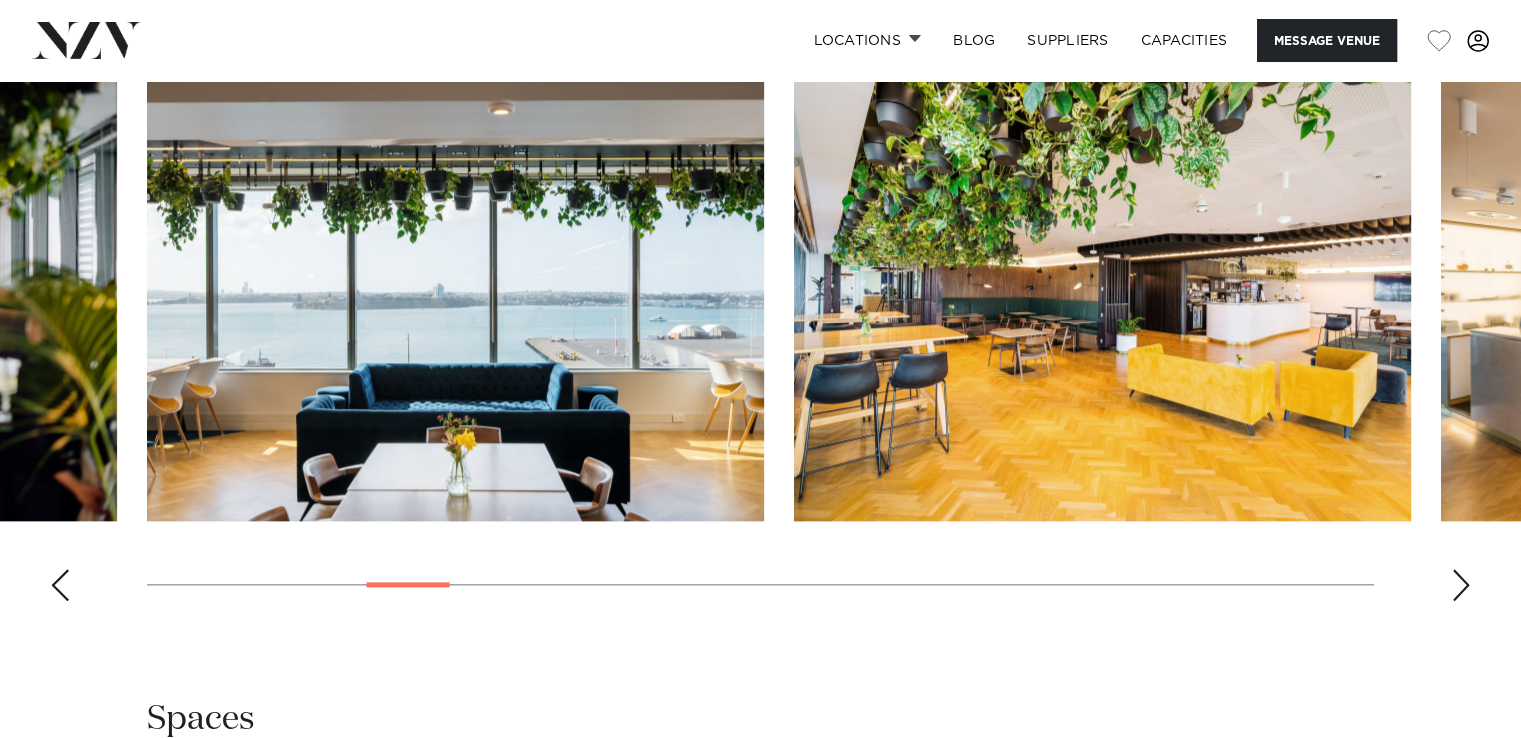click at bounding box center (1461, 585) 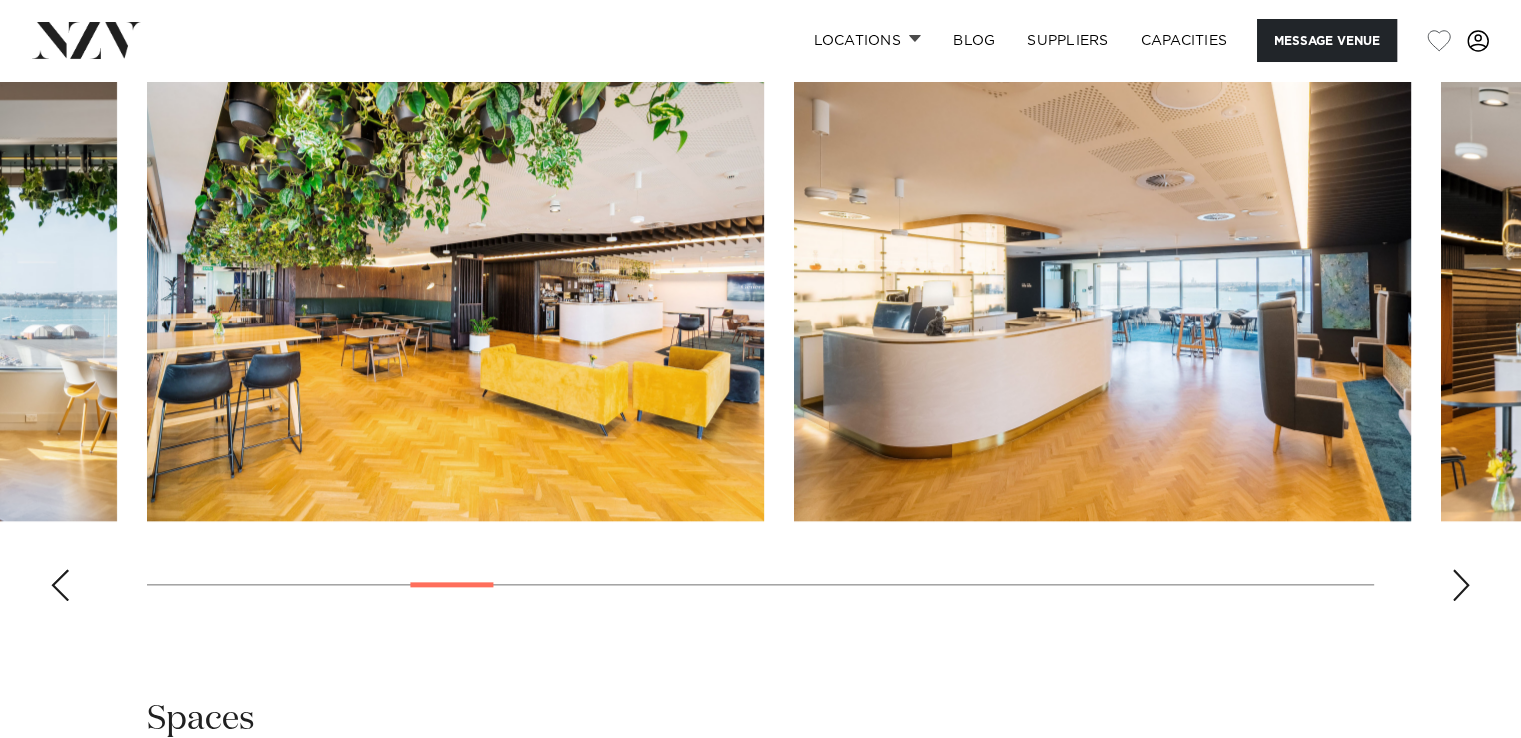 click at bounding box center (1461, 585) 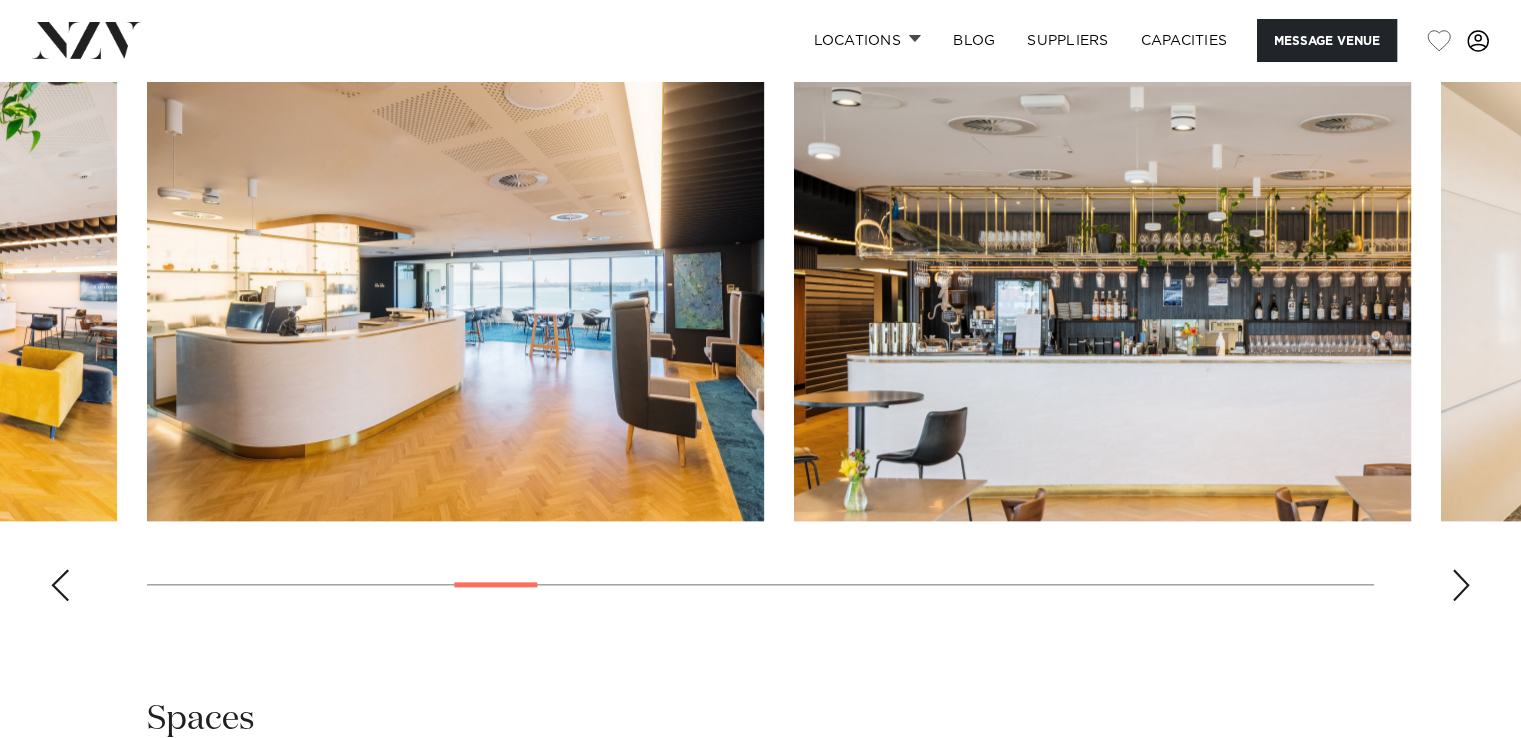 click at bounding box center (1461, 585) 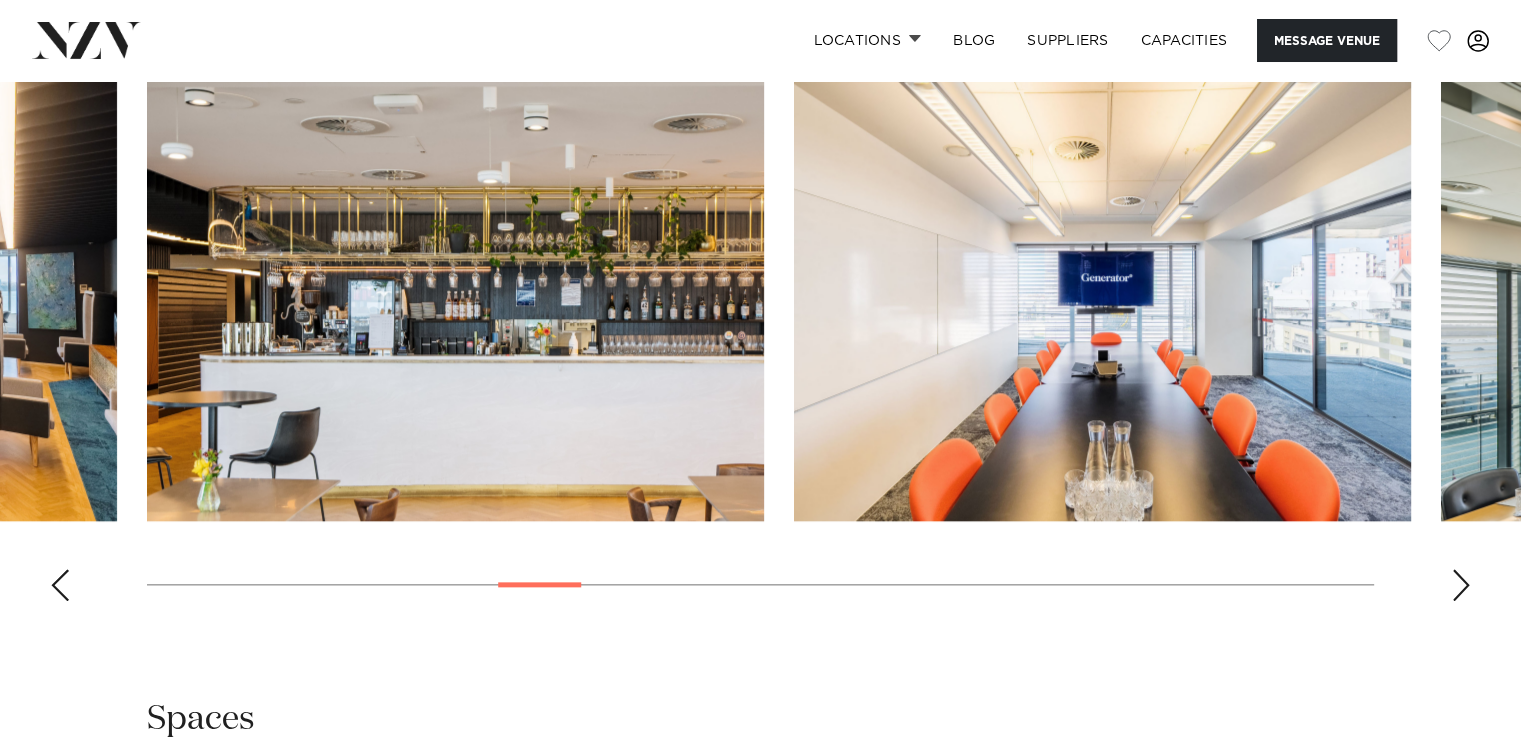 click at bounding box center [1461, 585] 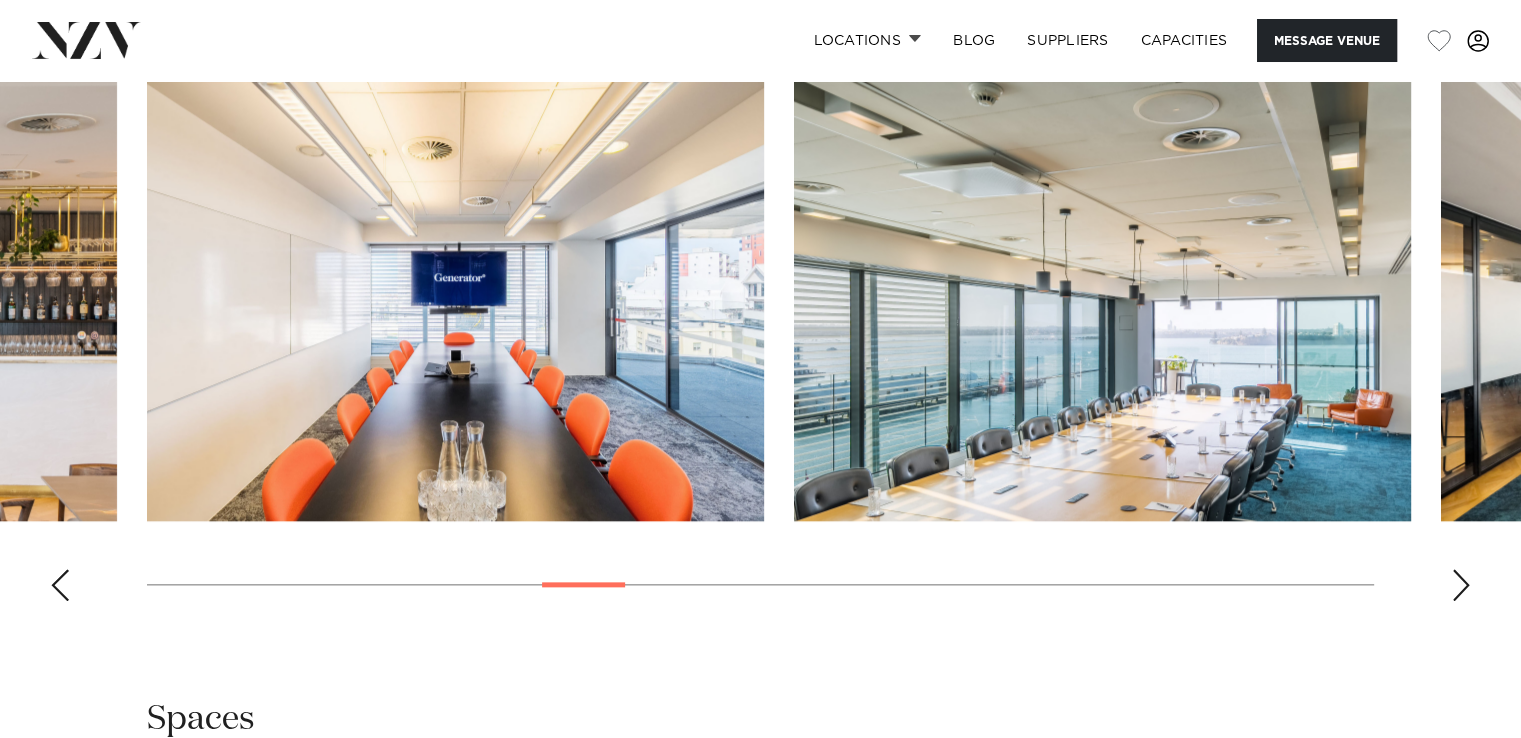 click at bounding box center (1461, 585) 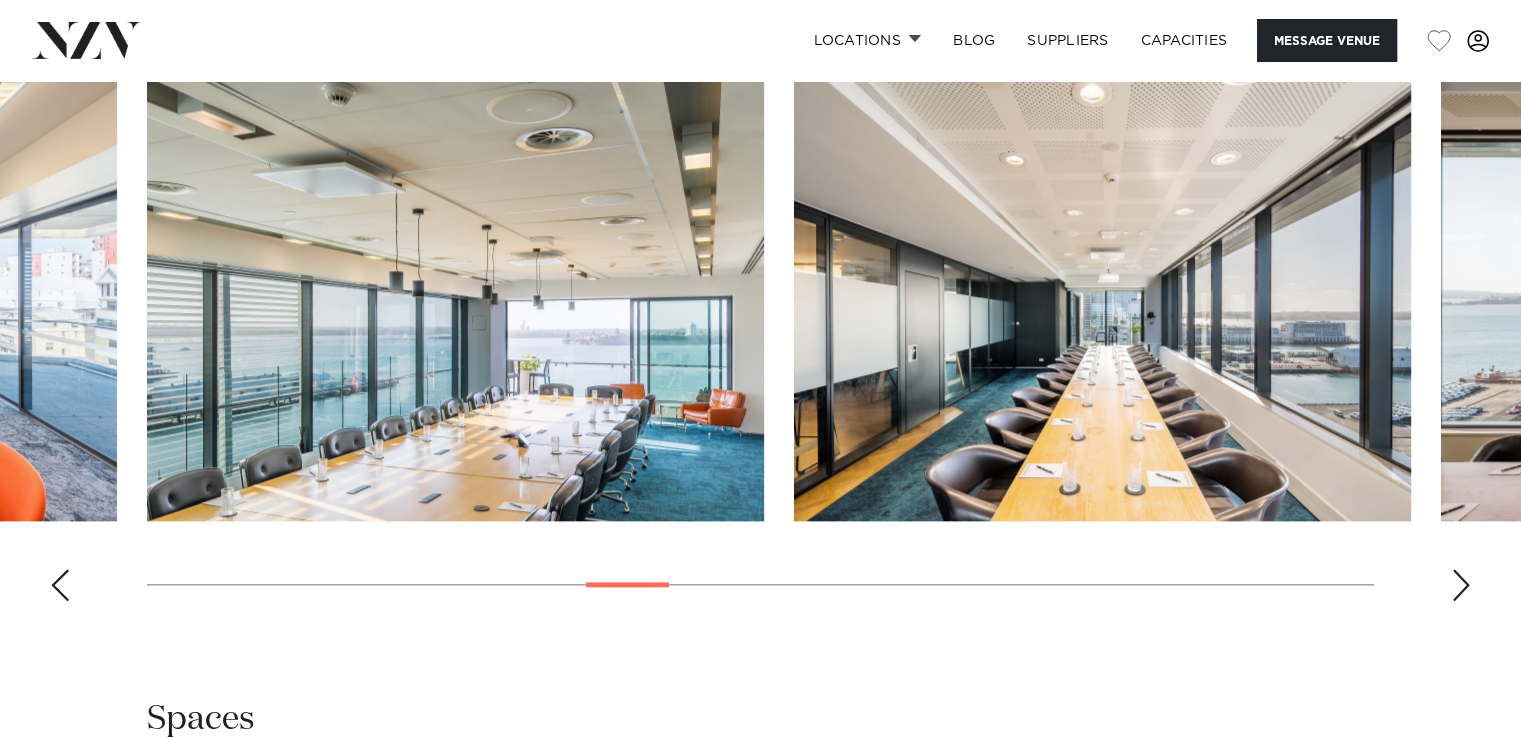 click at bounding box center [1461, 585] 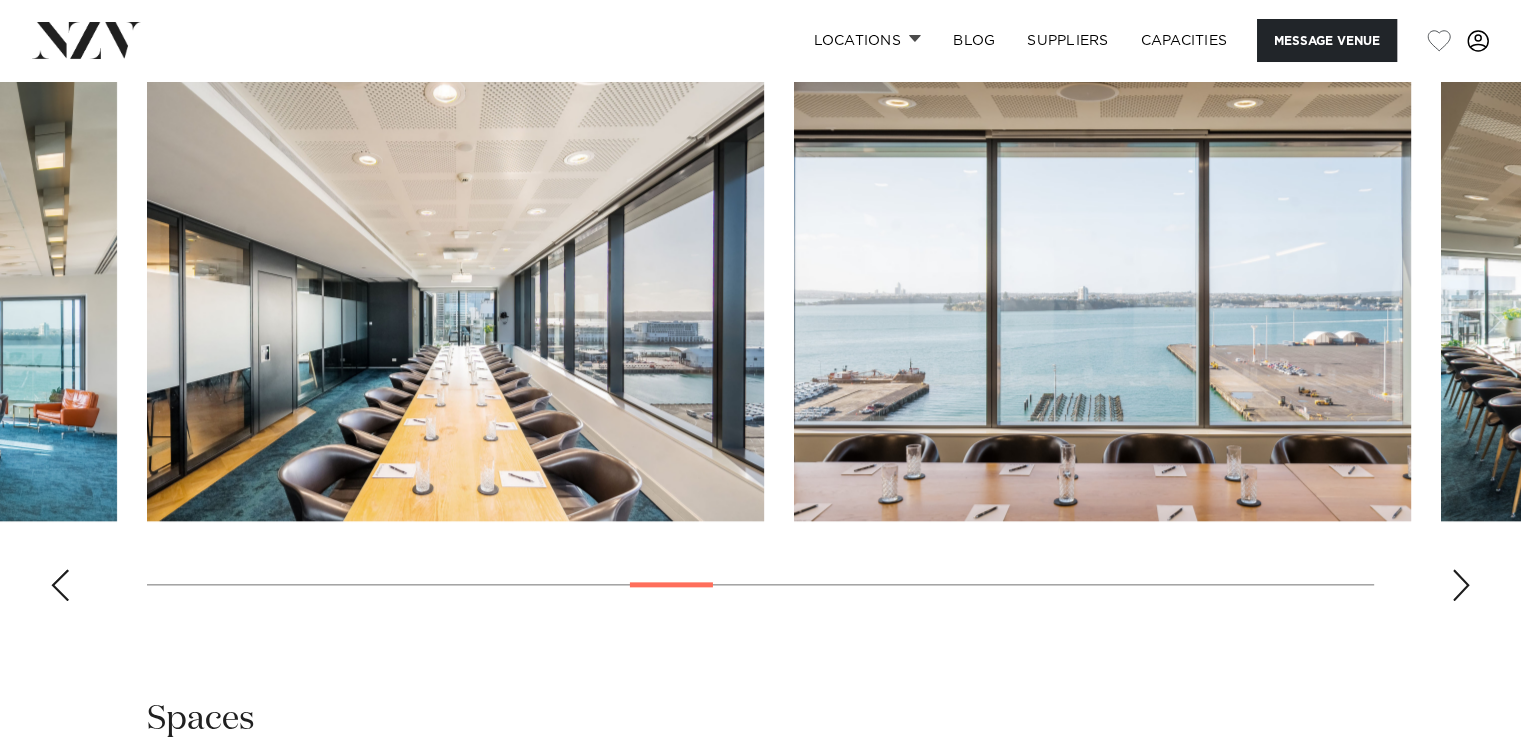 click at bounding box center [1461, 585] 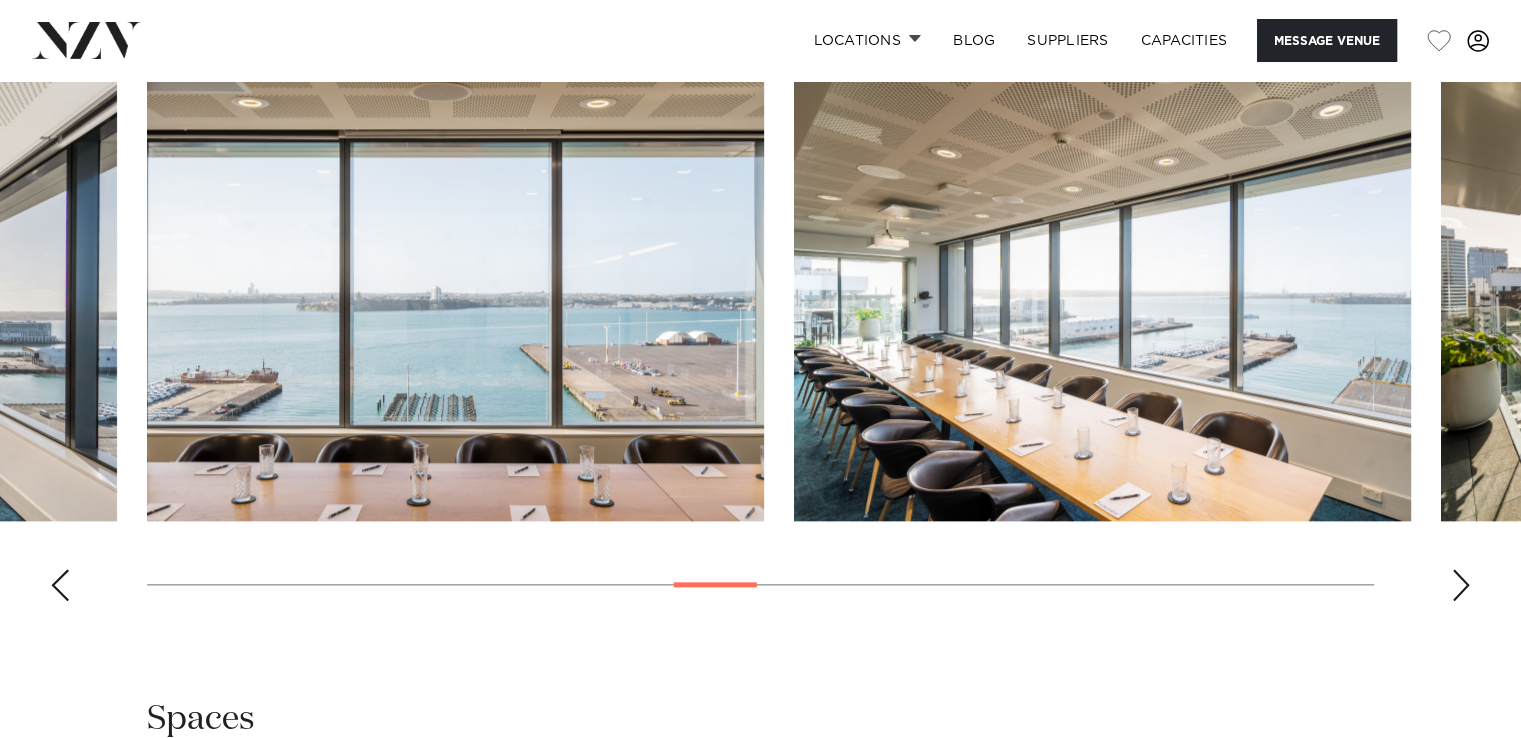 scroll, scrollTop: 2826, scrollLeft: 0, axis: vertical 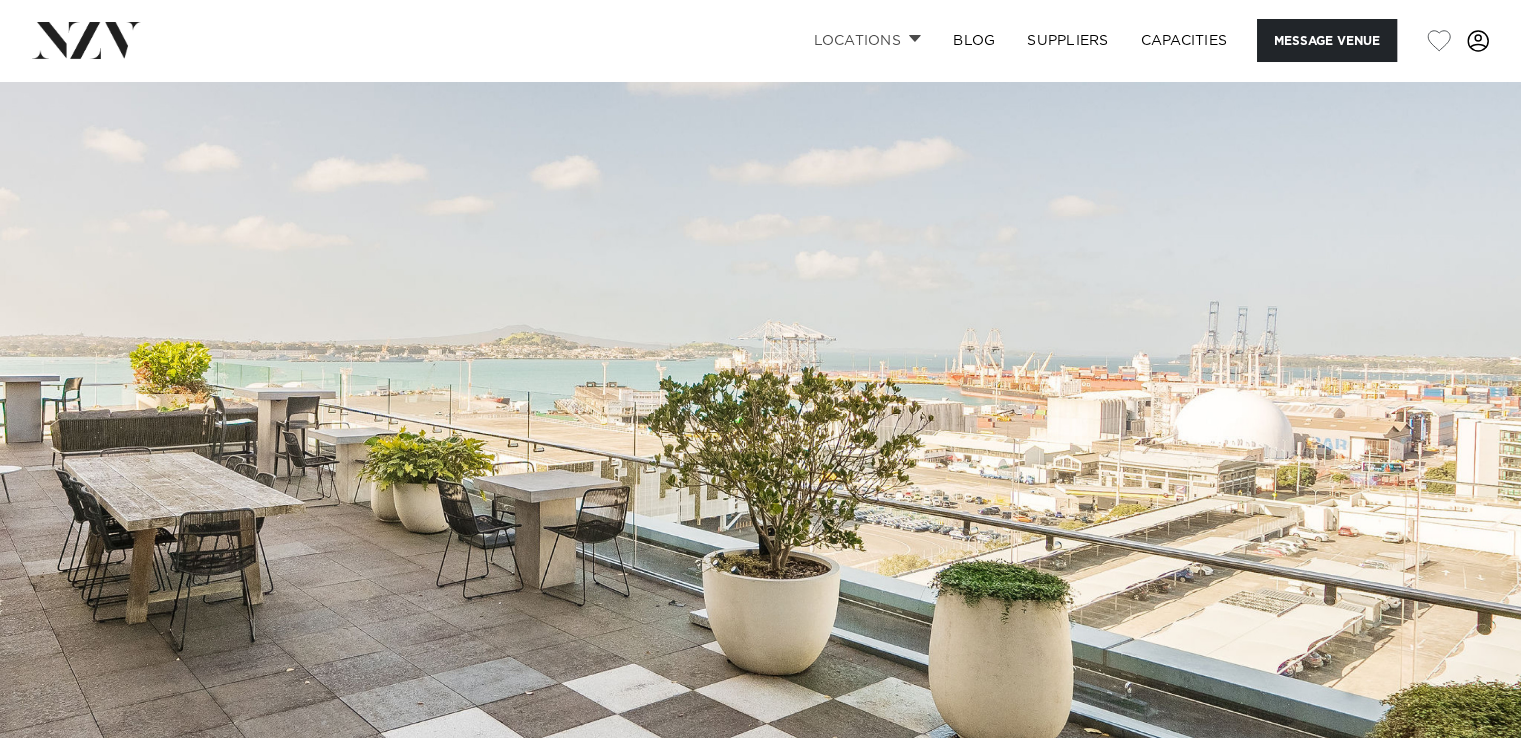 click on "Locations" at bounding box center (867, 40) 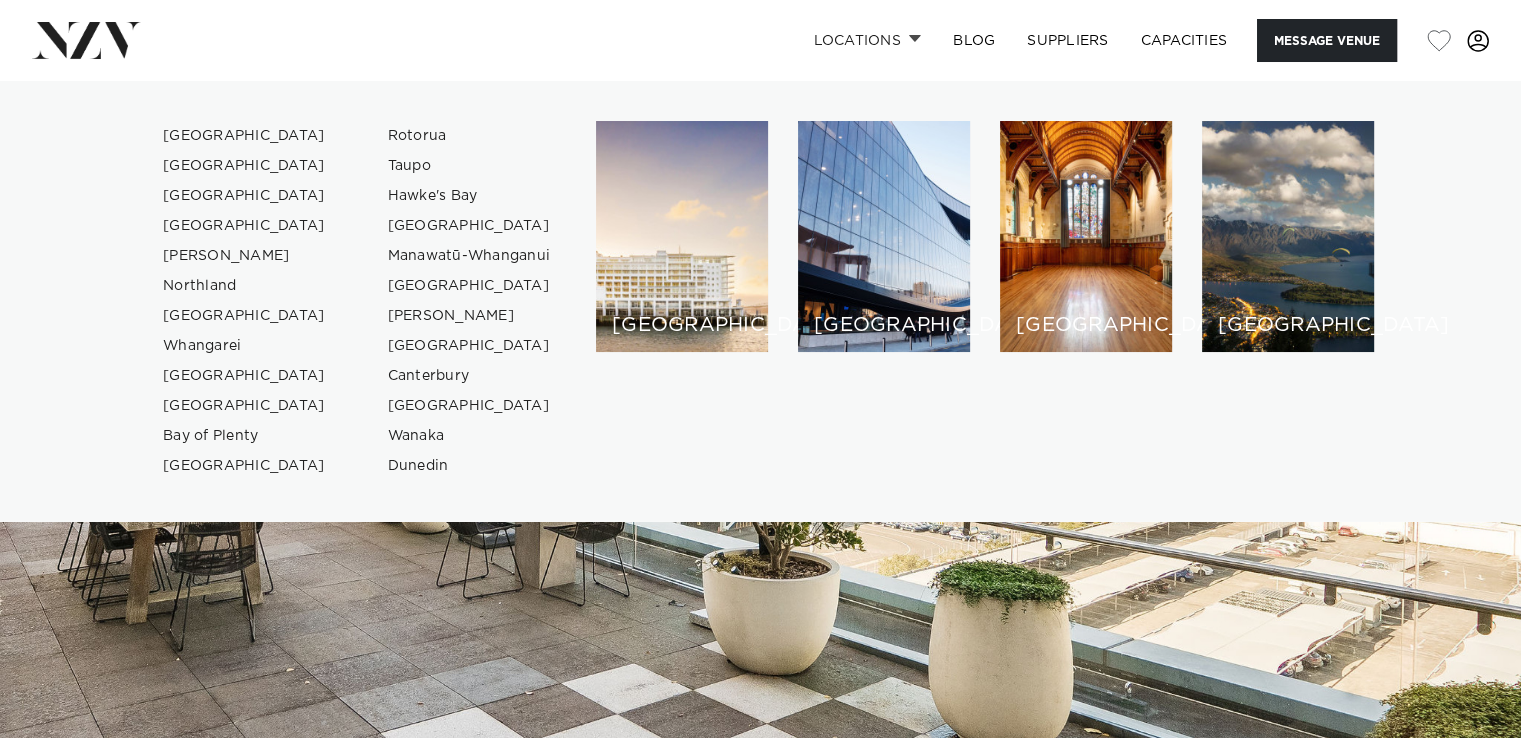 click on "Locations" at bounding box center (867, 40) 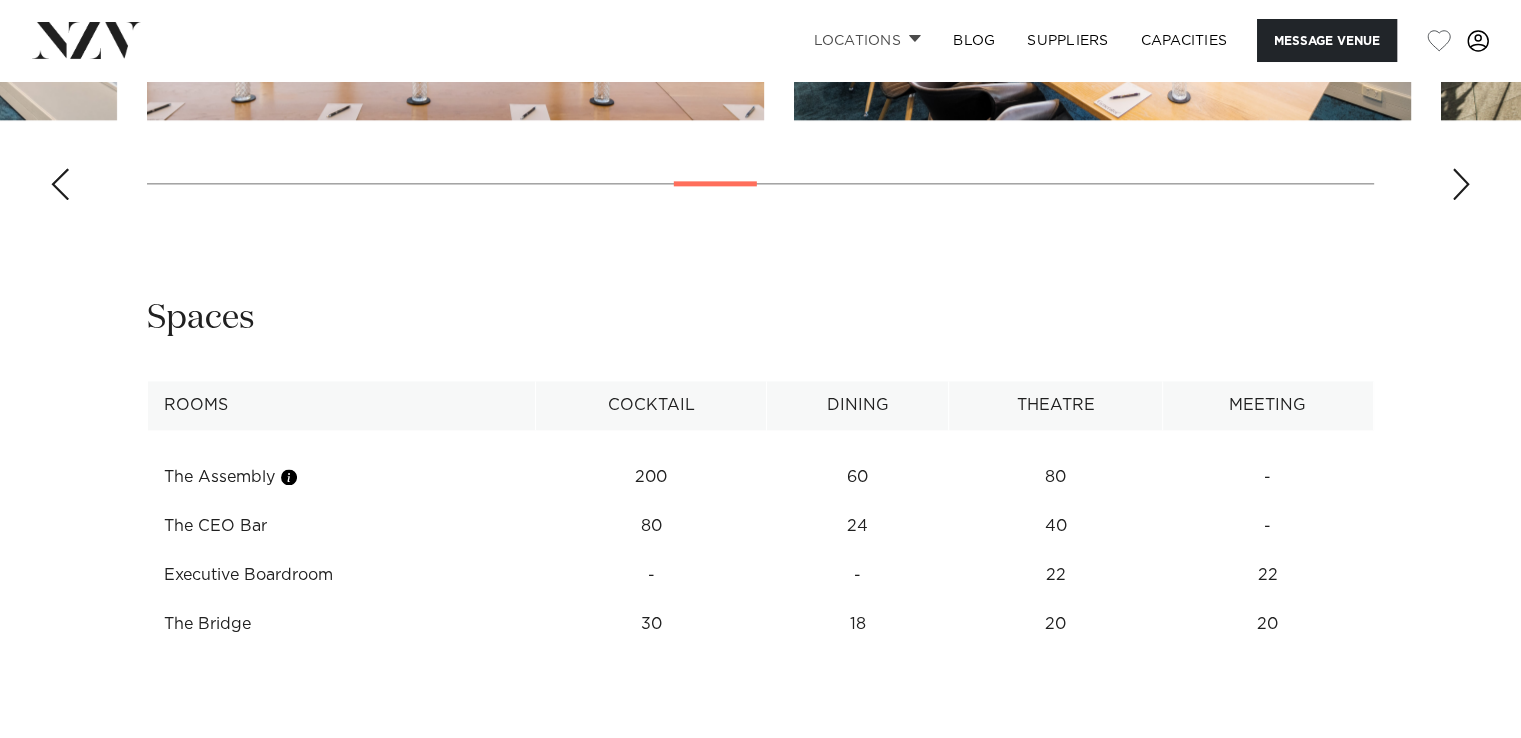 scroll, scrollTop: 1936, scrollLeft: 0, axis: vertical 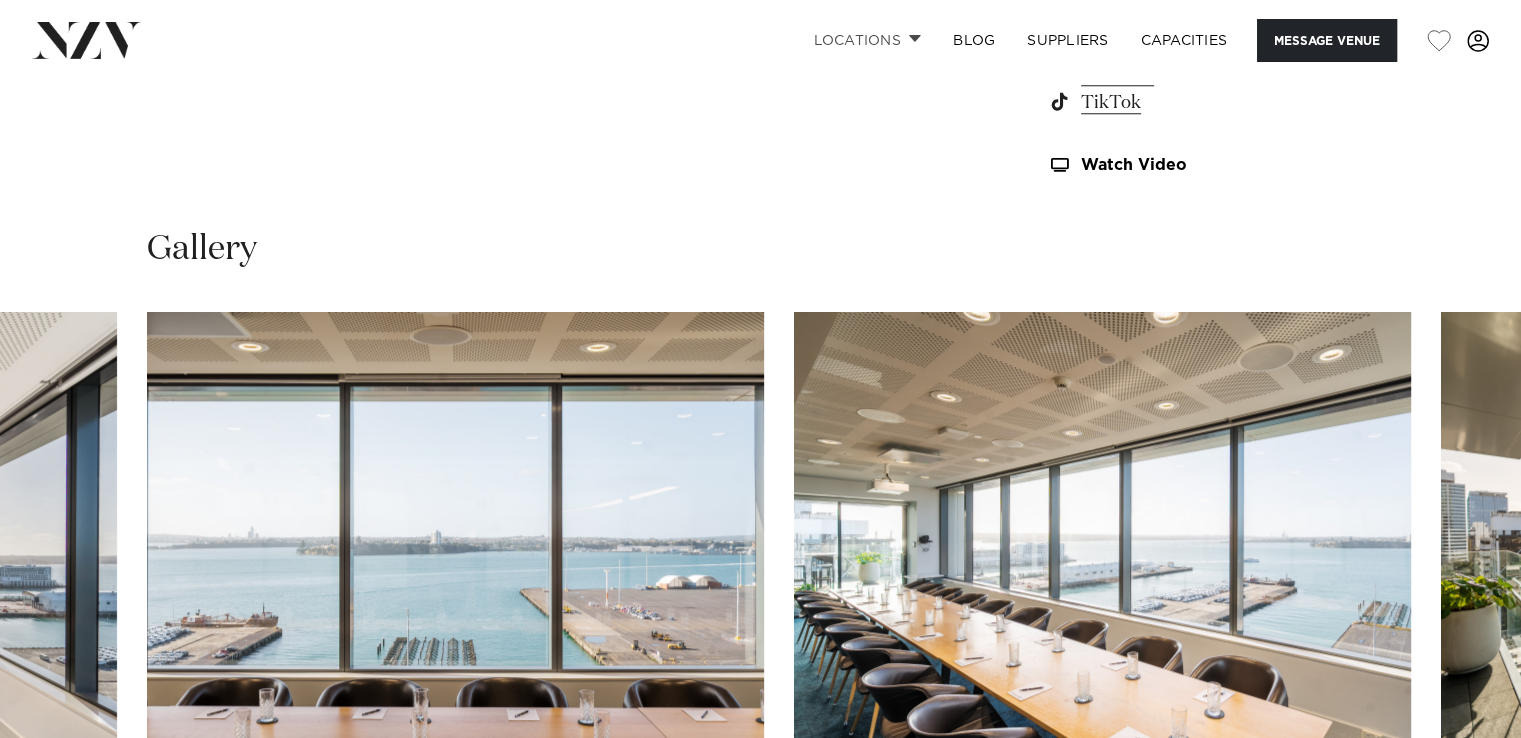 click at bounding box center [455, 538] 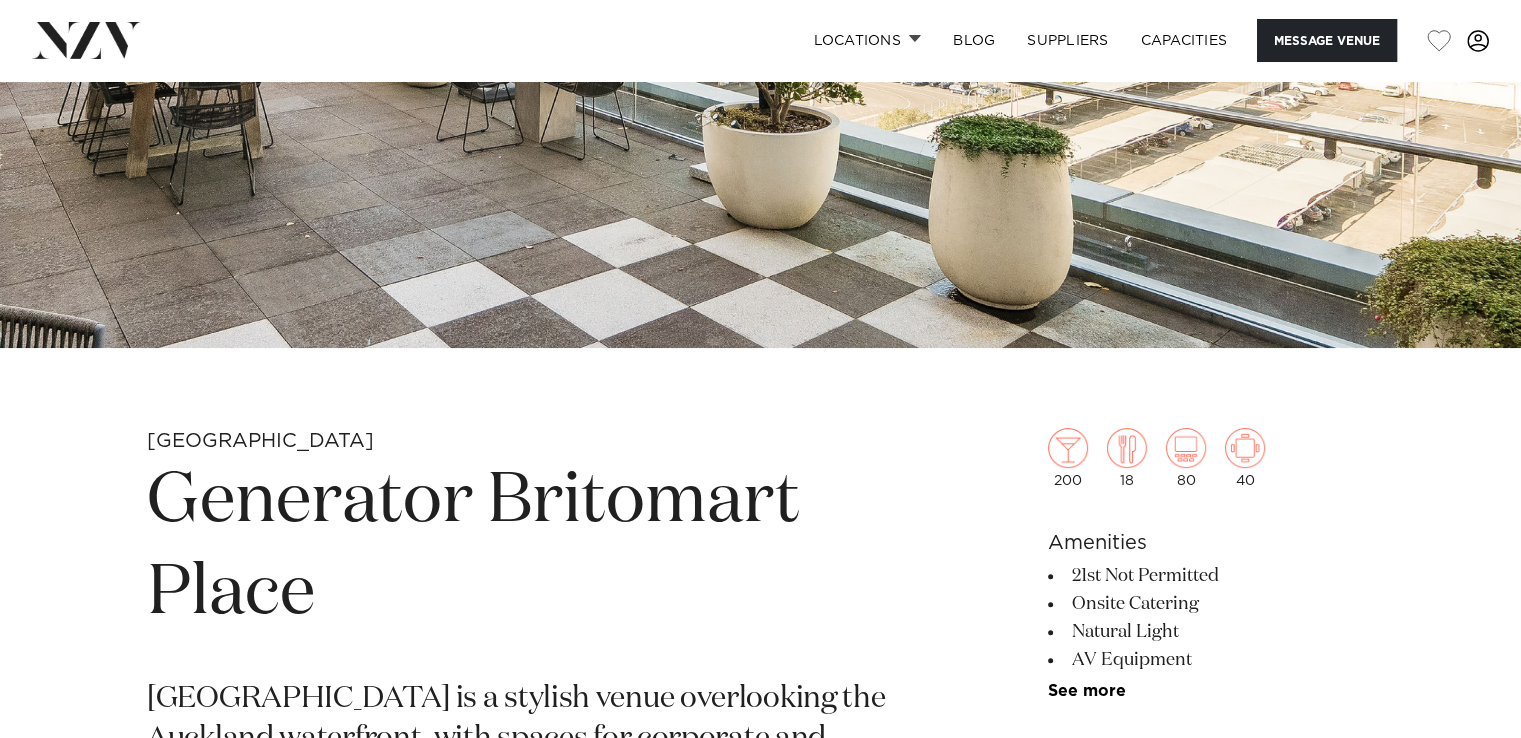 scroll, scrollTop: 0, scrollLeft: 0, axis: both 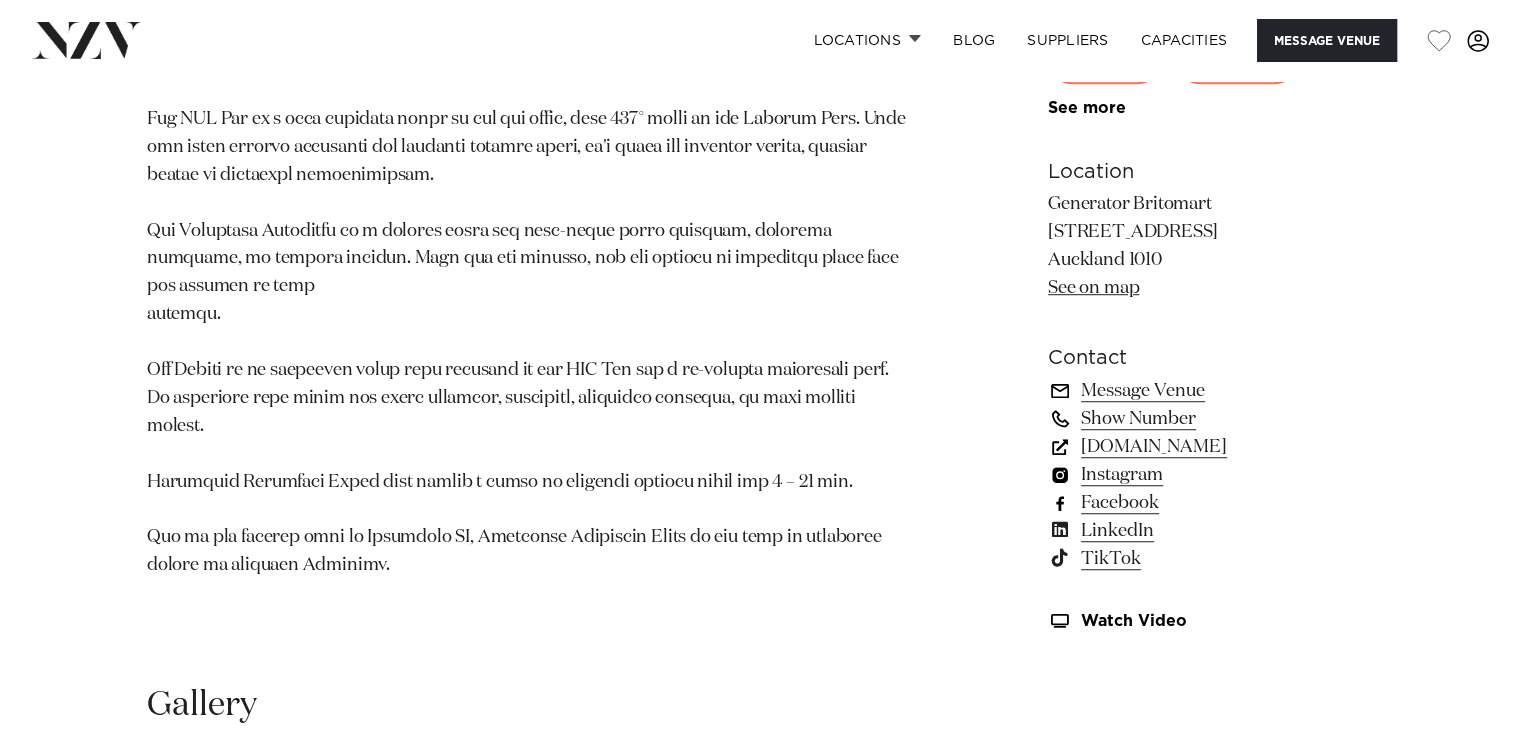 click on "Show Number" at bounding box center (1211, 419) 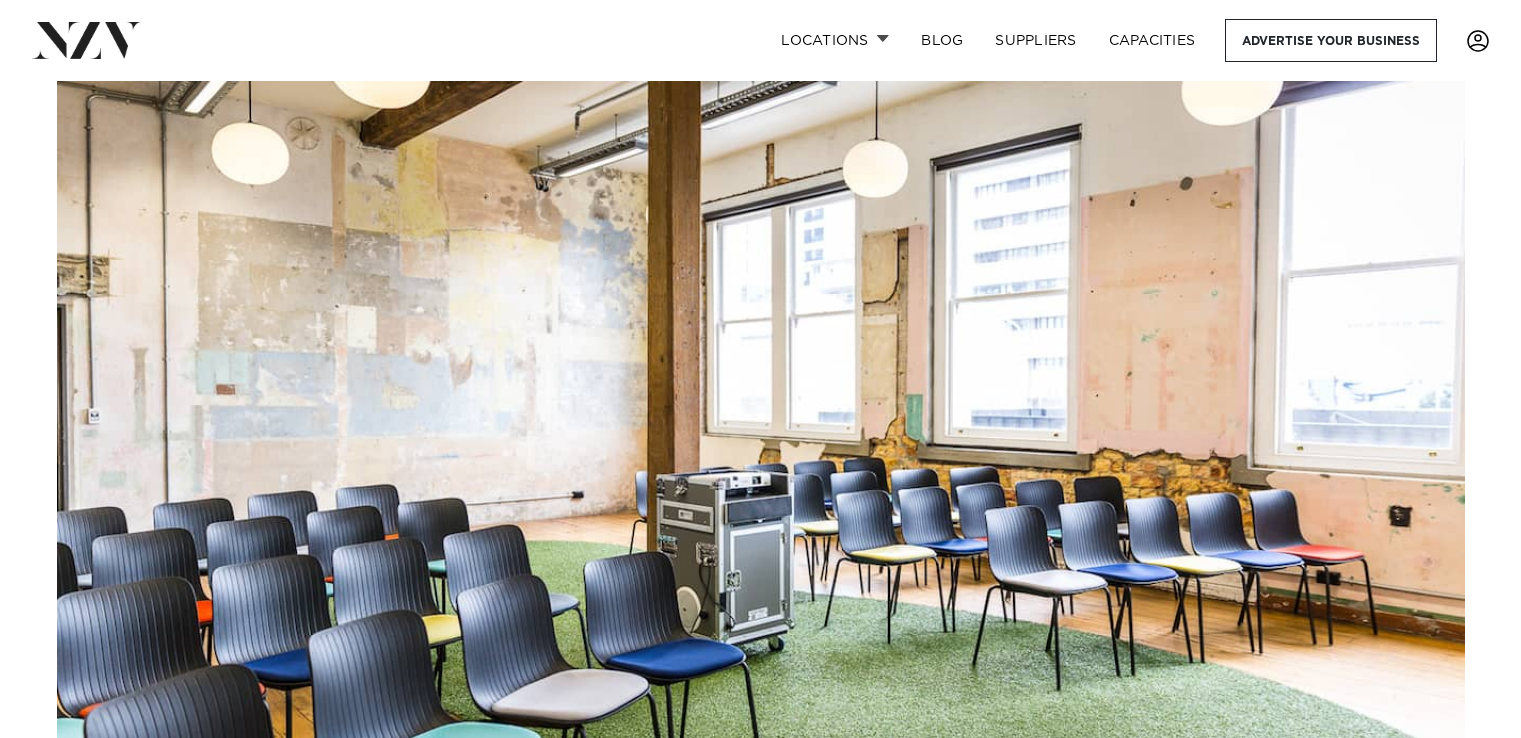 scroll, scrollTop: 0, scrollLeft: 0, axis: both 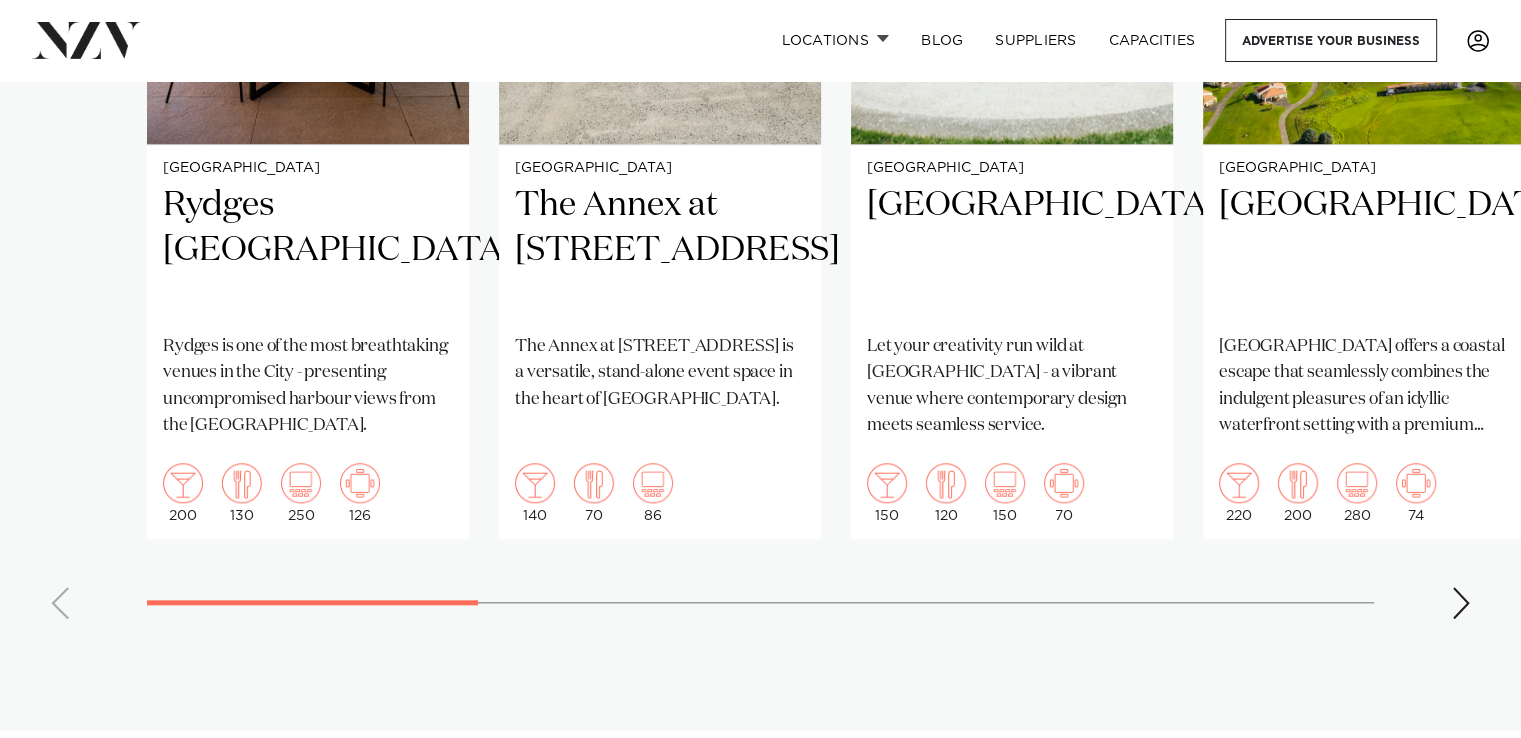 click at bounding box center (1461, 603) 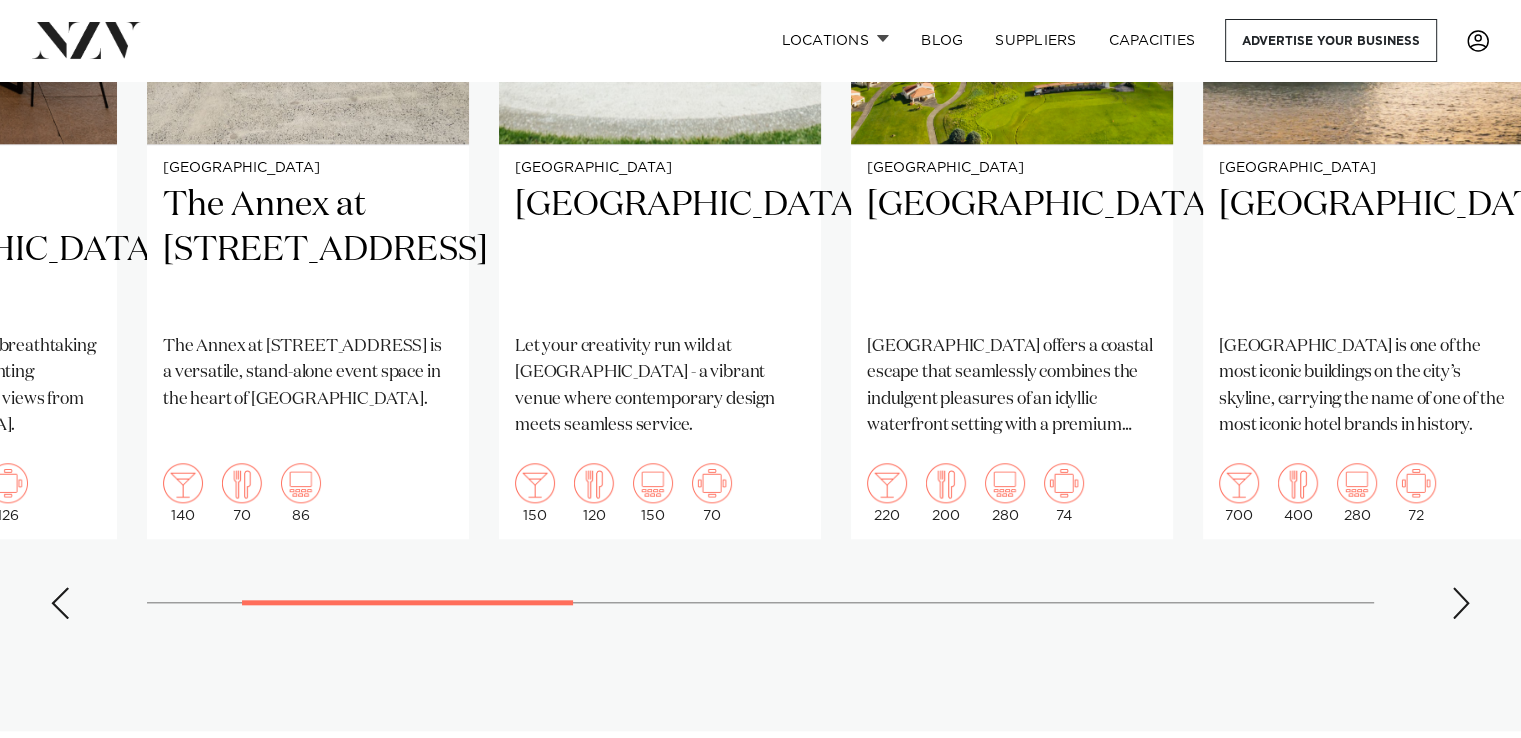 click at bounding box center (1461, 603) 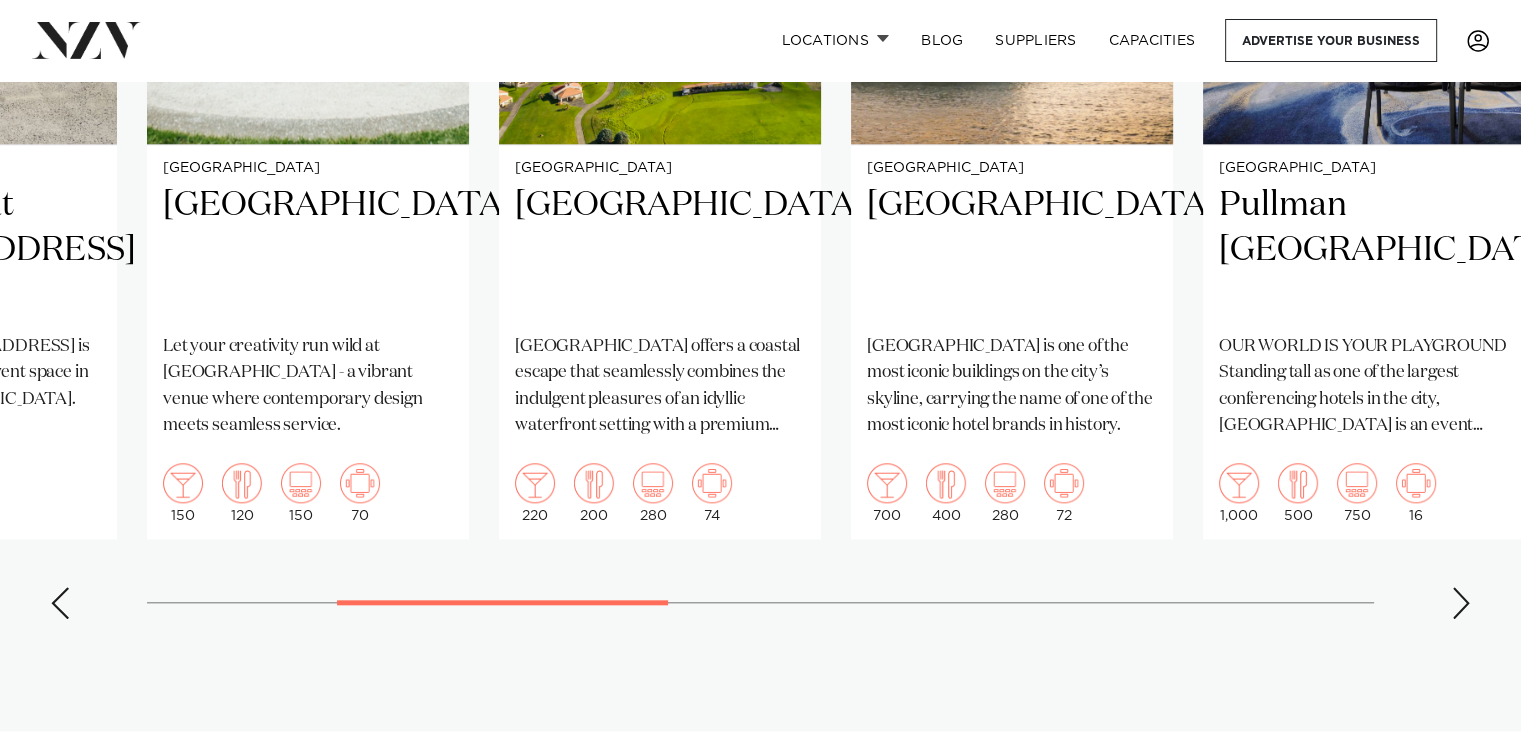 click at bounding box center [1461, 603] 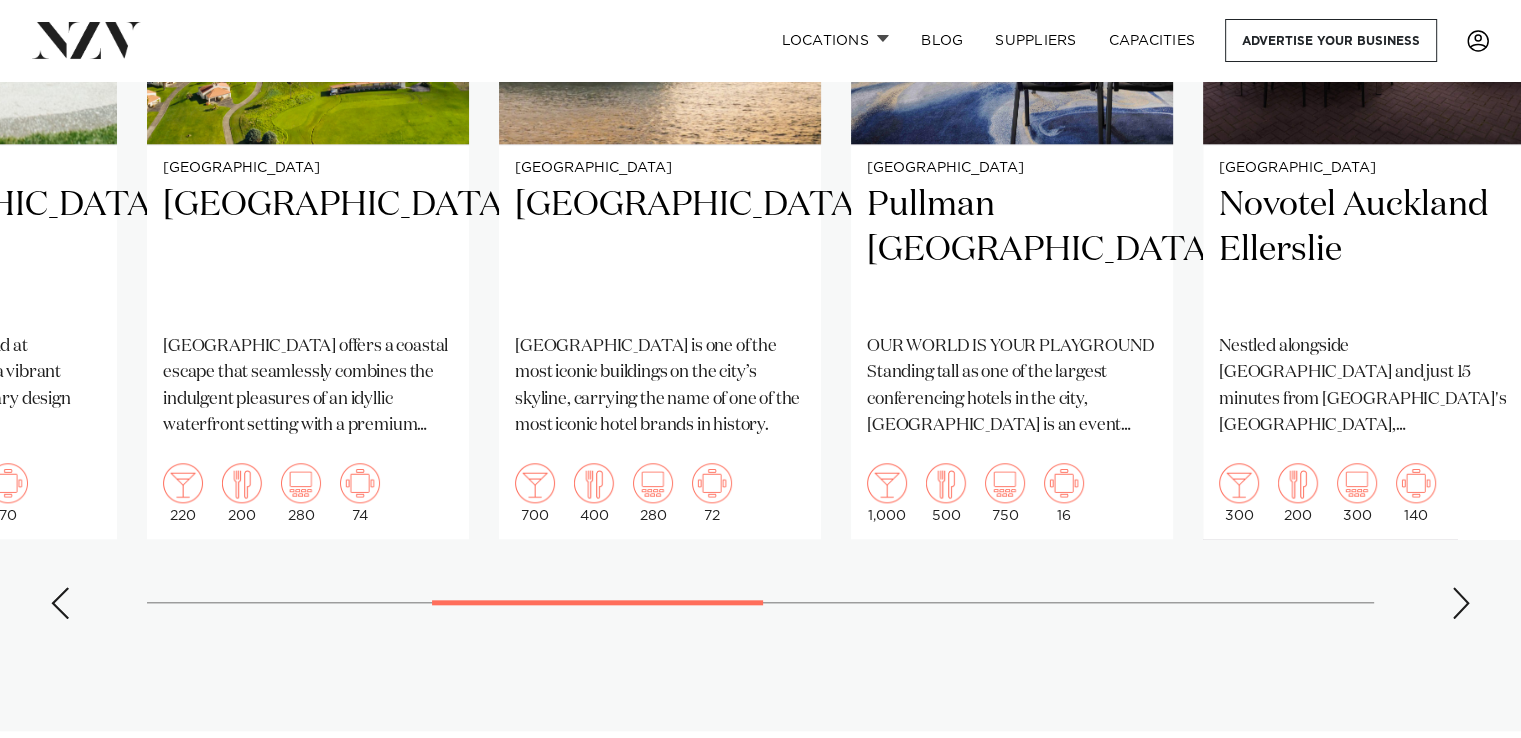 click at bounding box center [1461, 603] 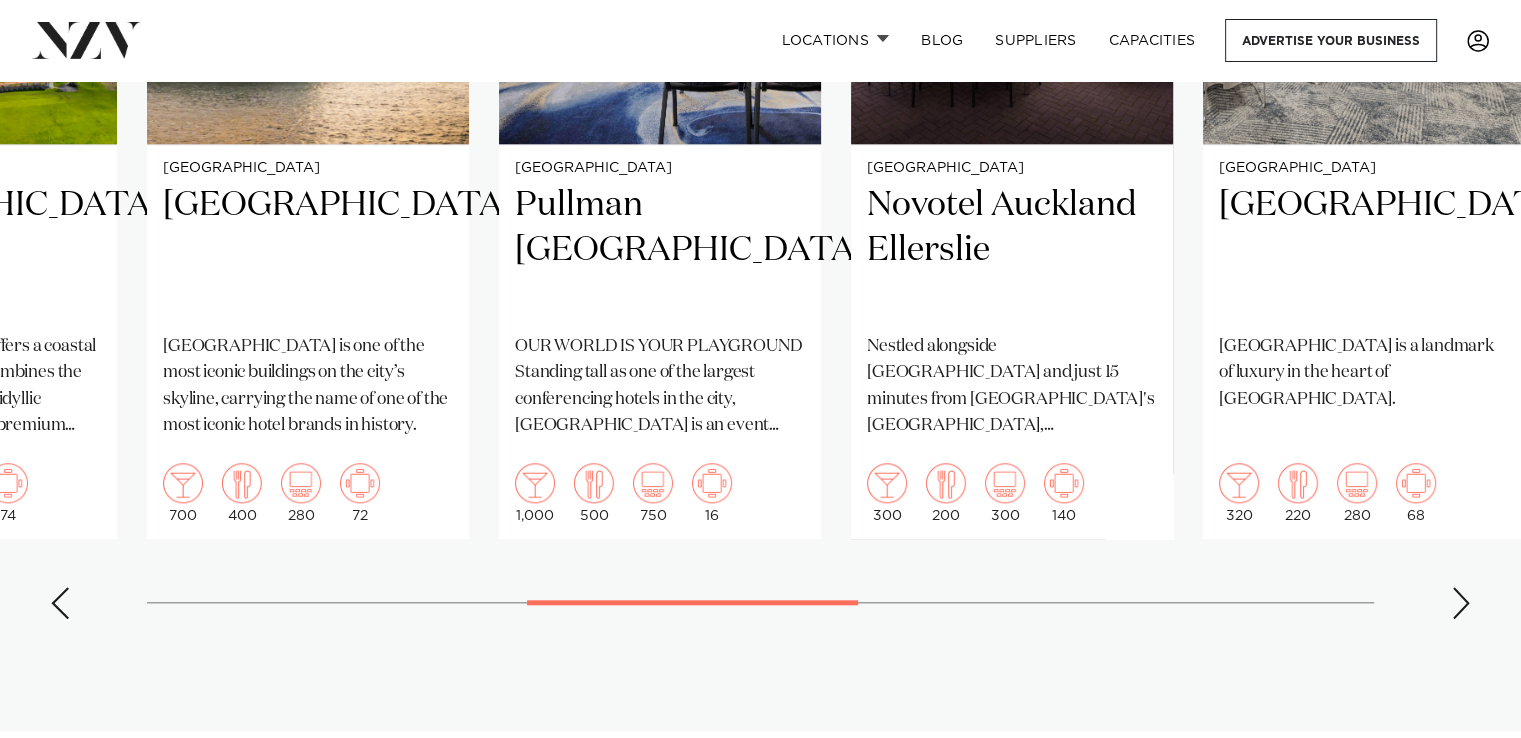 click at bounding box center [1461, 603] 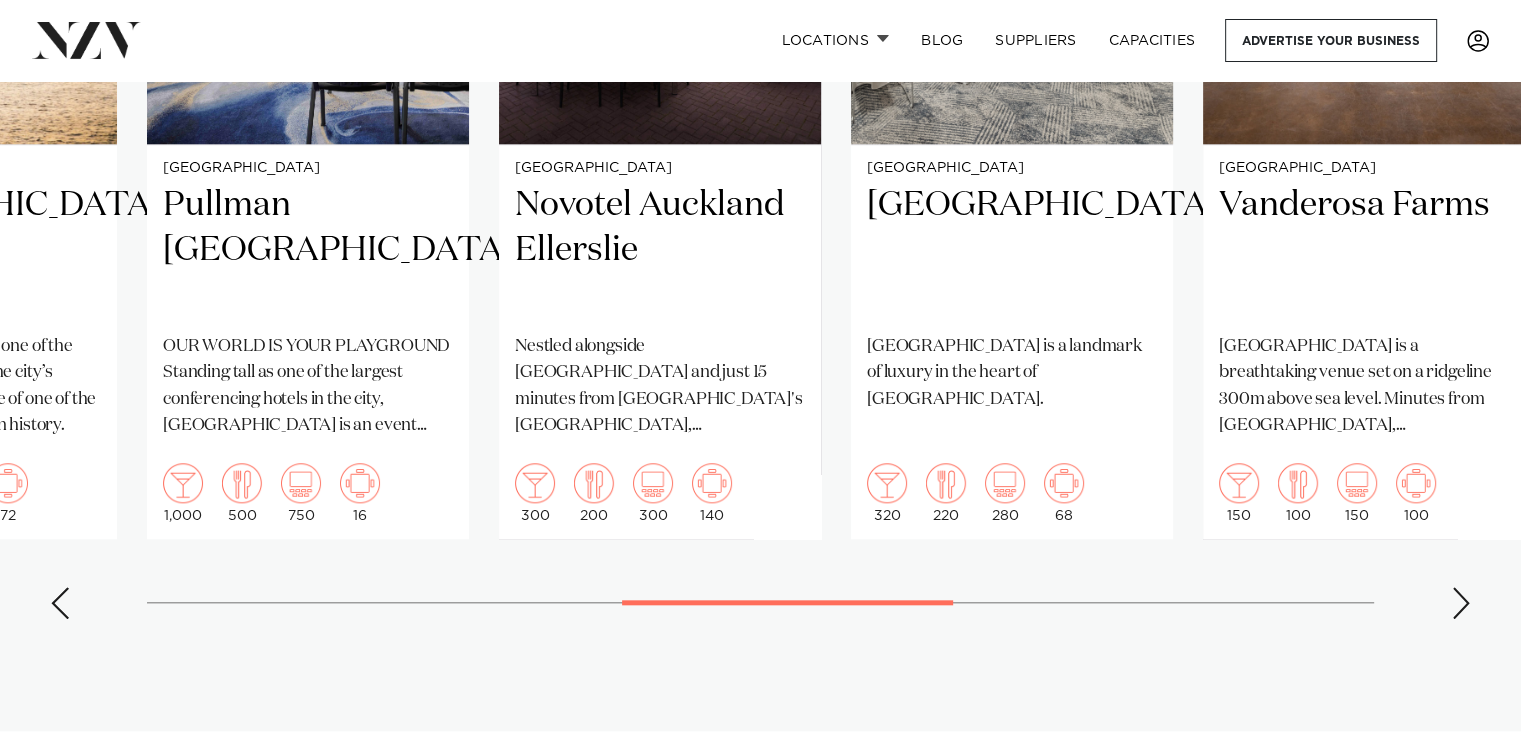 click at bounding box center (1461, 603) 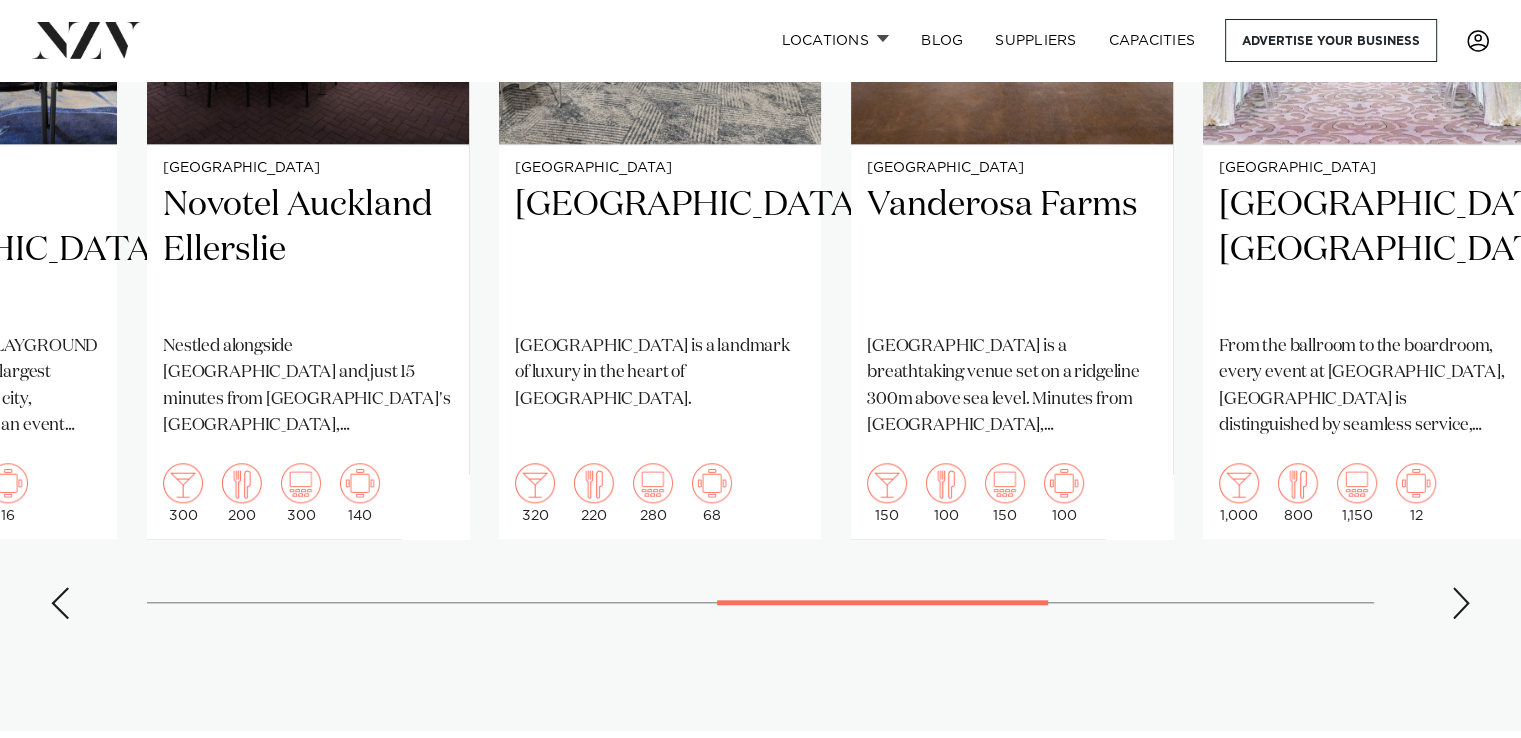 click at bounding box center (1461, 603) 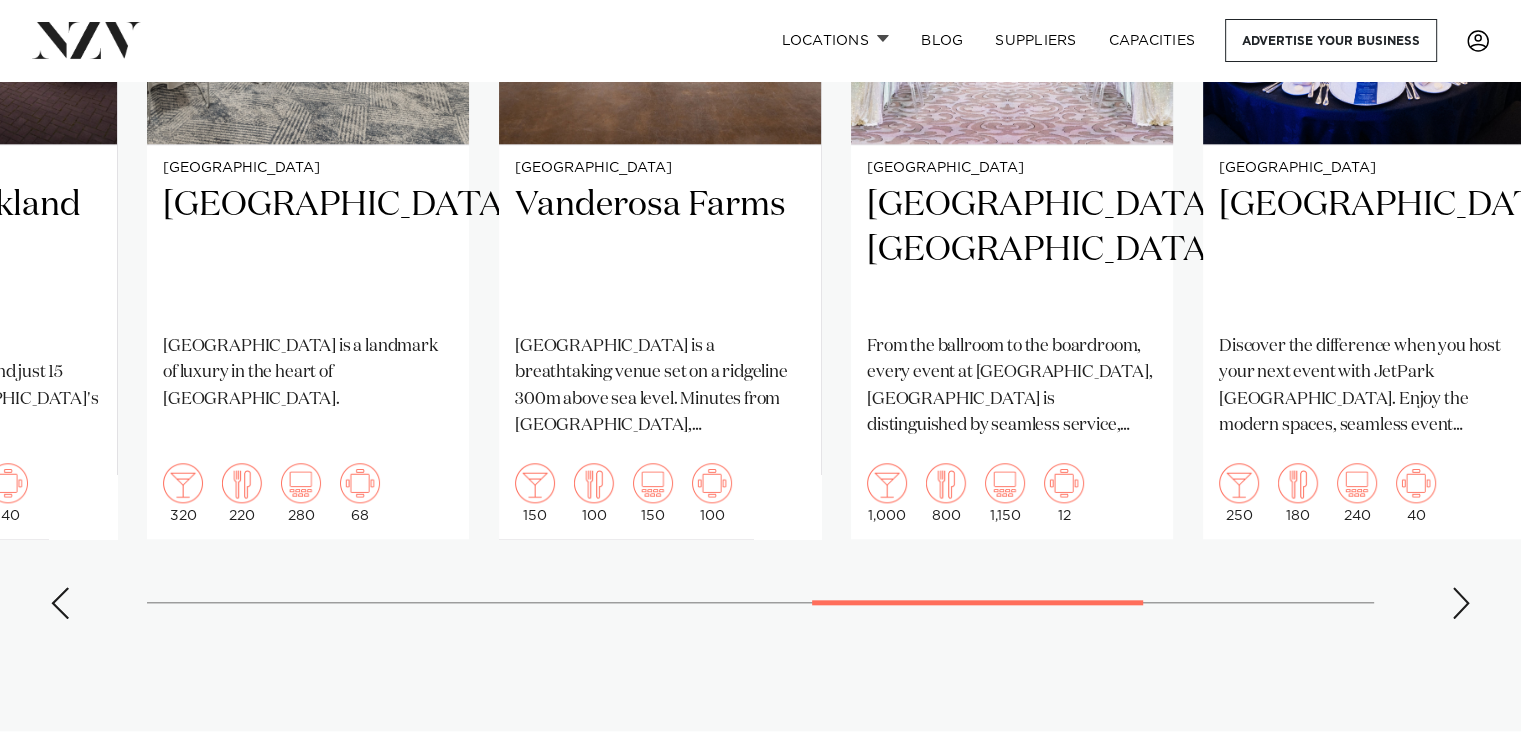 click at bounding box center [1461, 603] 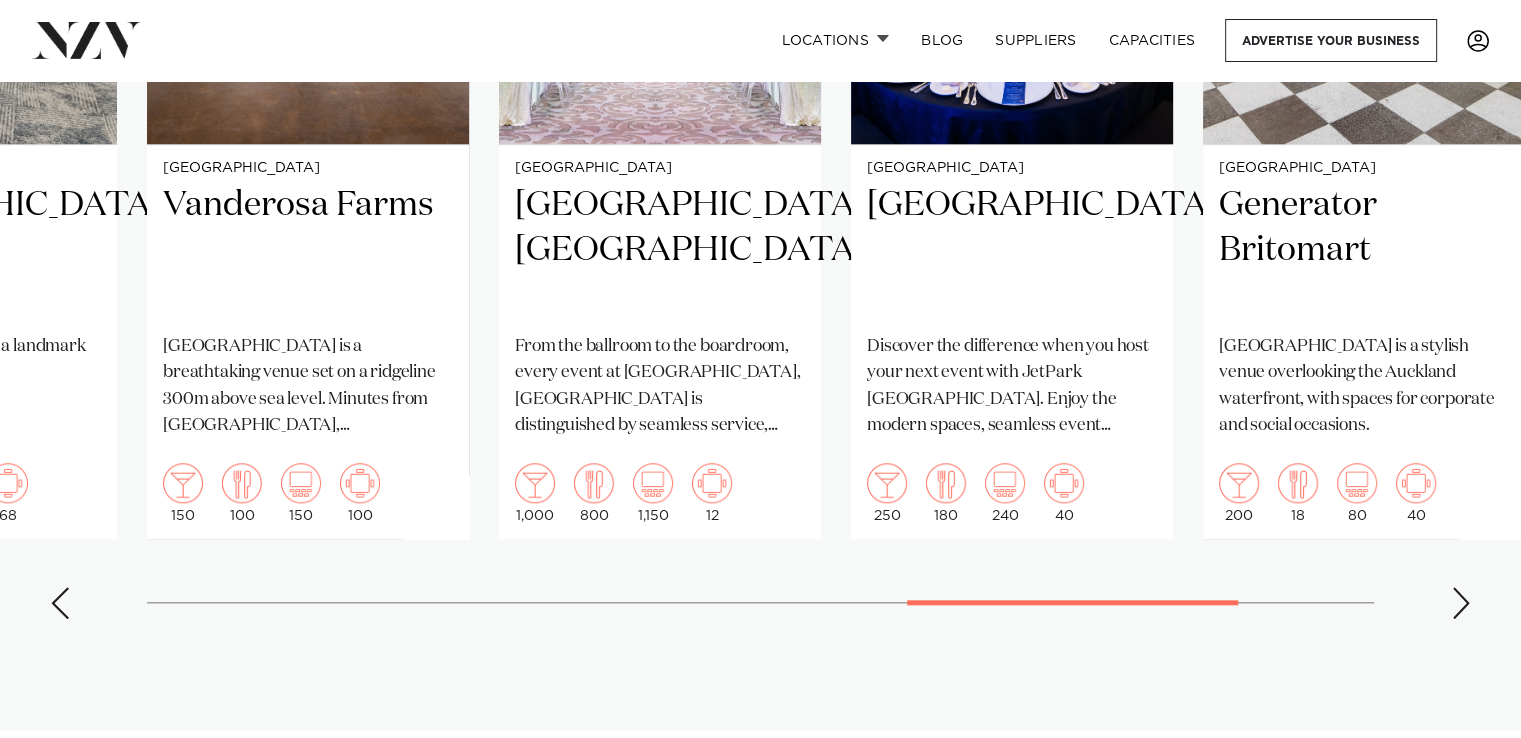 click at bounding box center [1461, 603] 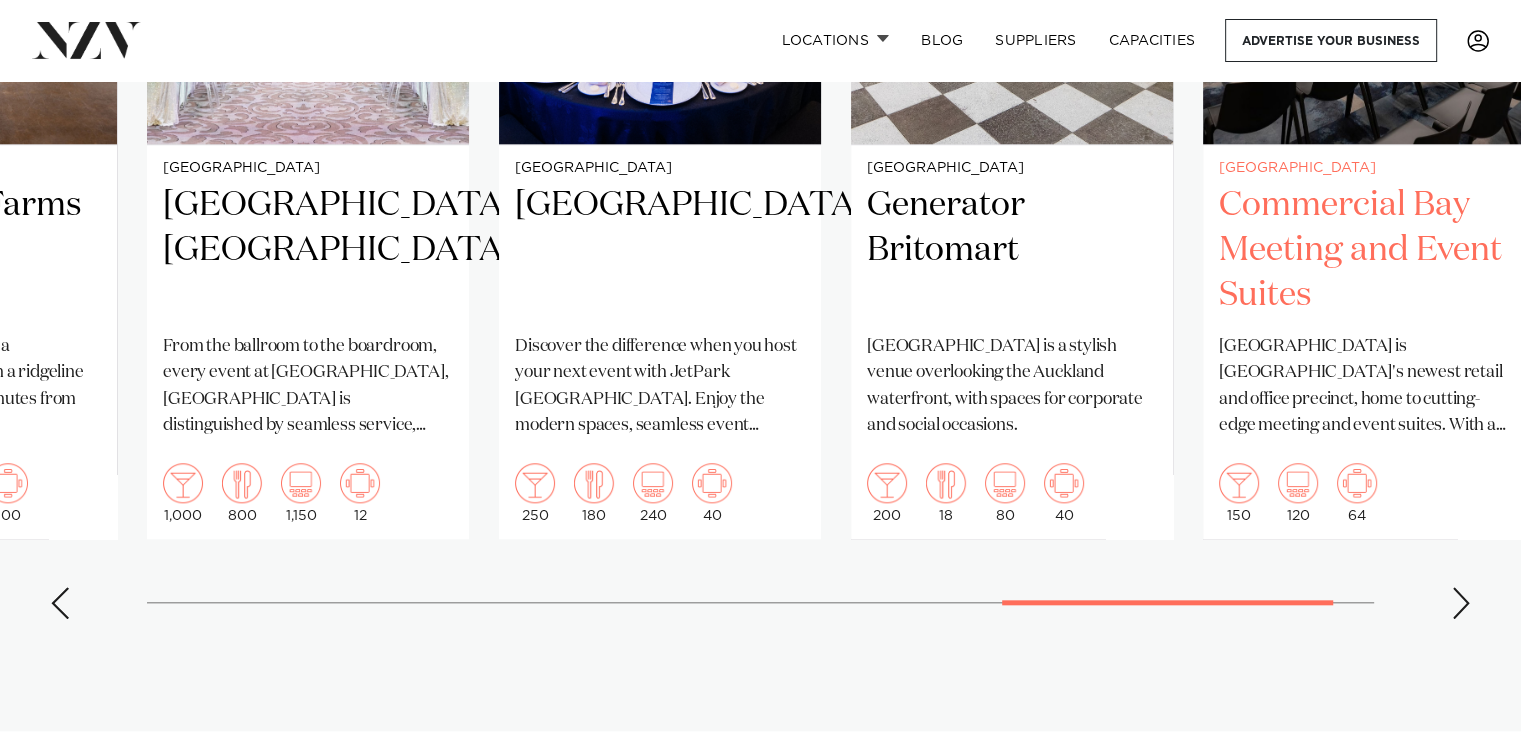 click on "Commercial Bay Meeting and Event Suites" at bounding box center [1364, 250] 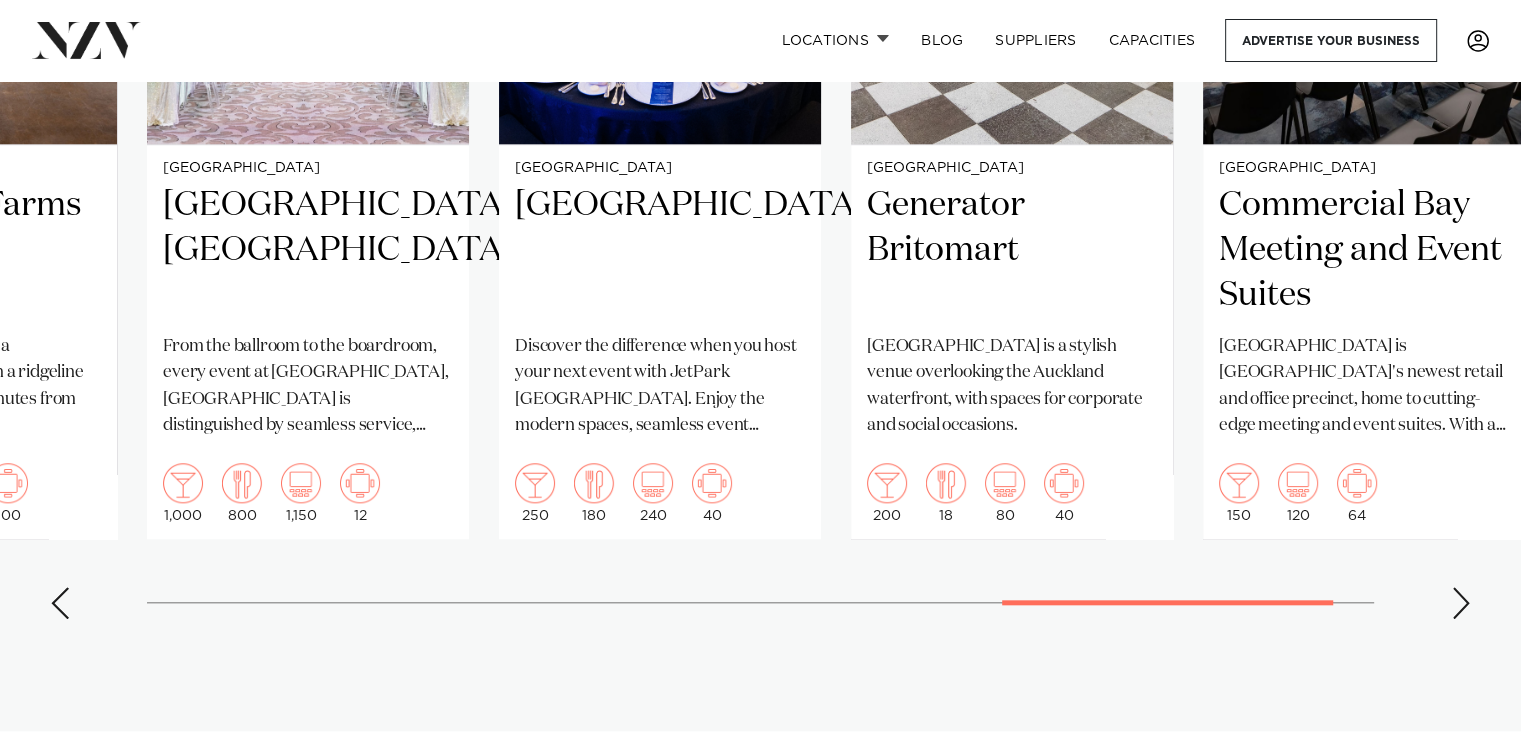 click at bounding box center (1461, 603) 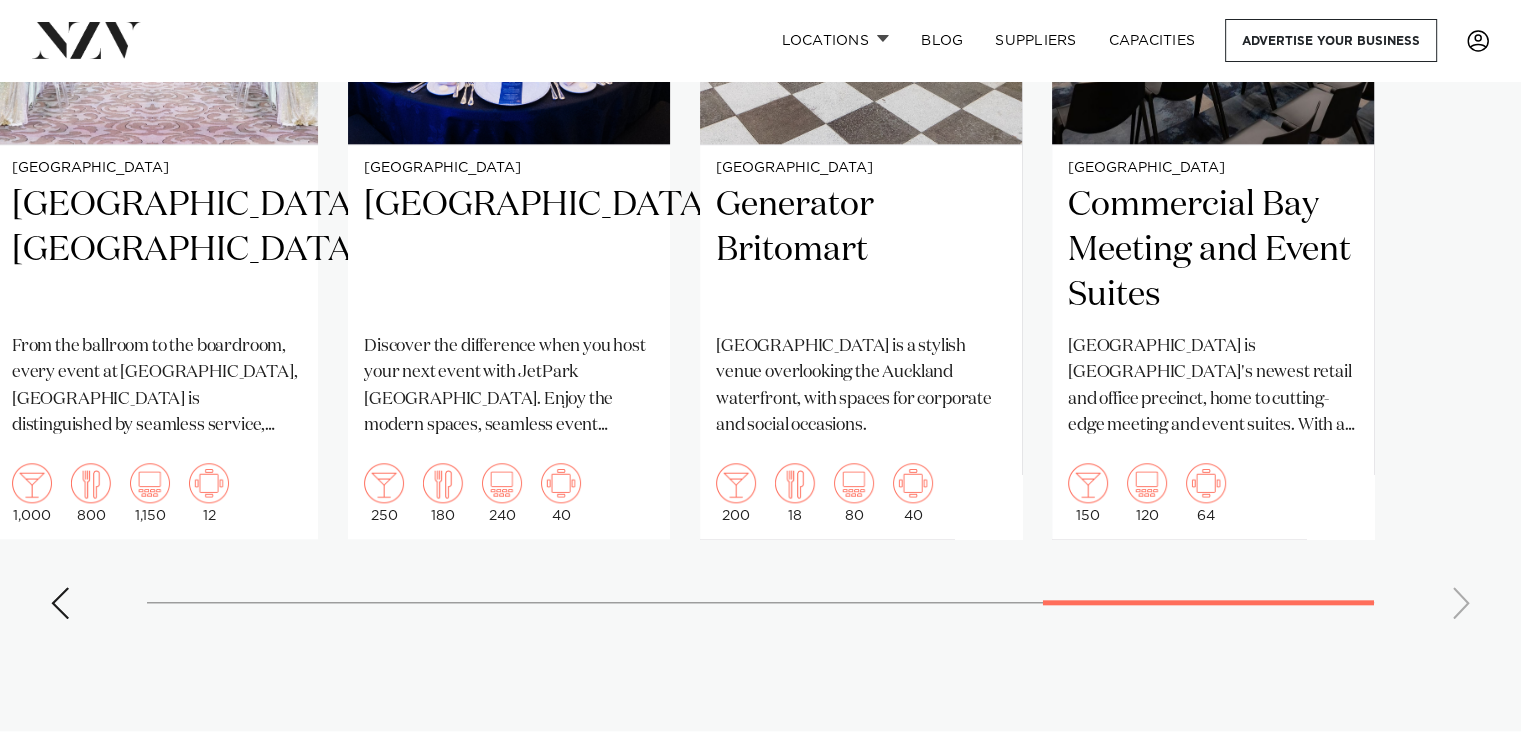 click on "Auckland
Rydges Auckland
Rydges is one of the most breathtaking venues in the City - presenting uncompromised harbour views from the Rooftop.
200
130
250
126
Auckland
The Annex at 10 Madden Street" at bounding box center [760, 173] 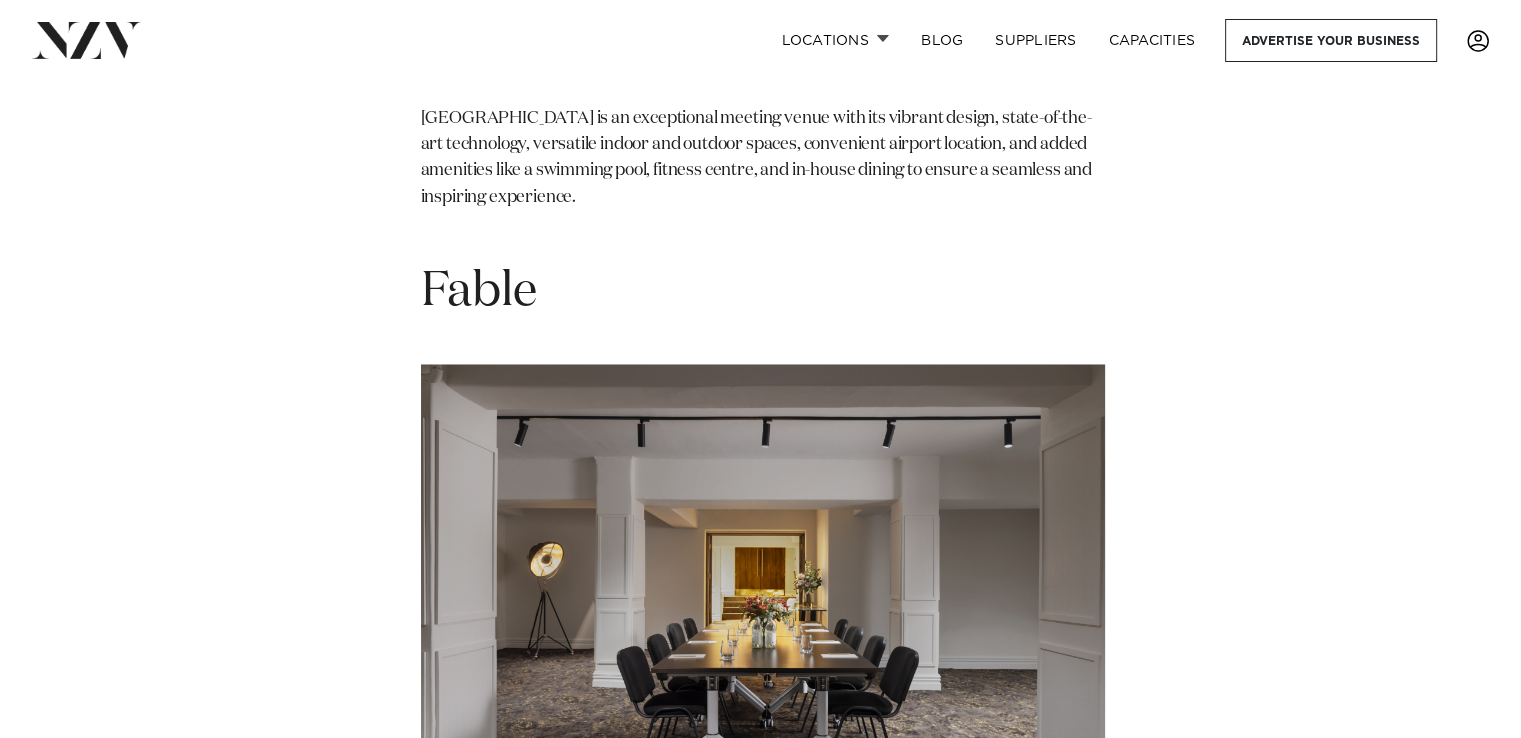scroll, scrollTop: 3872, scrollLeft: 0, axis: vertical 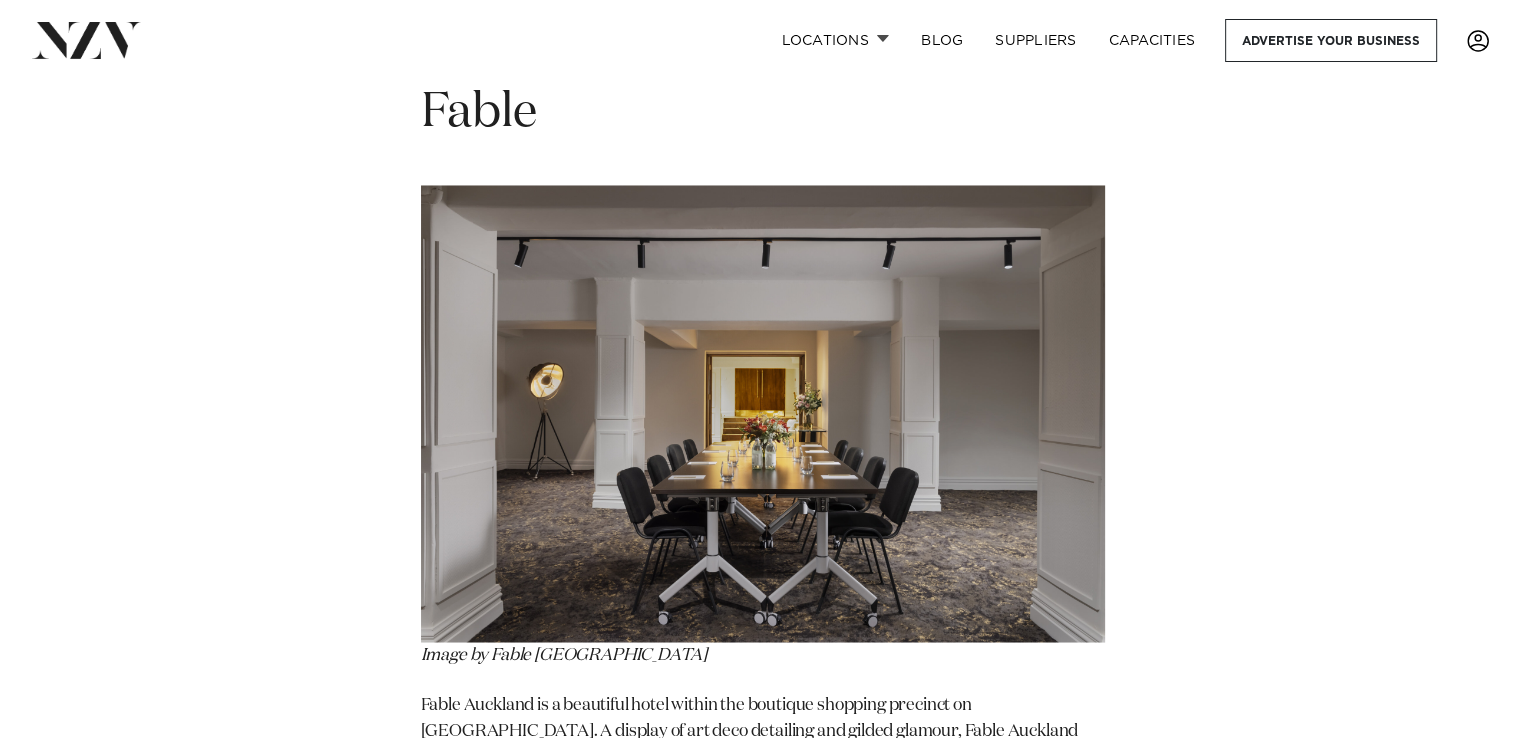 click at bounding box center [763, 413] 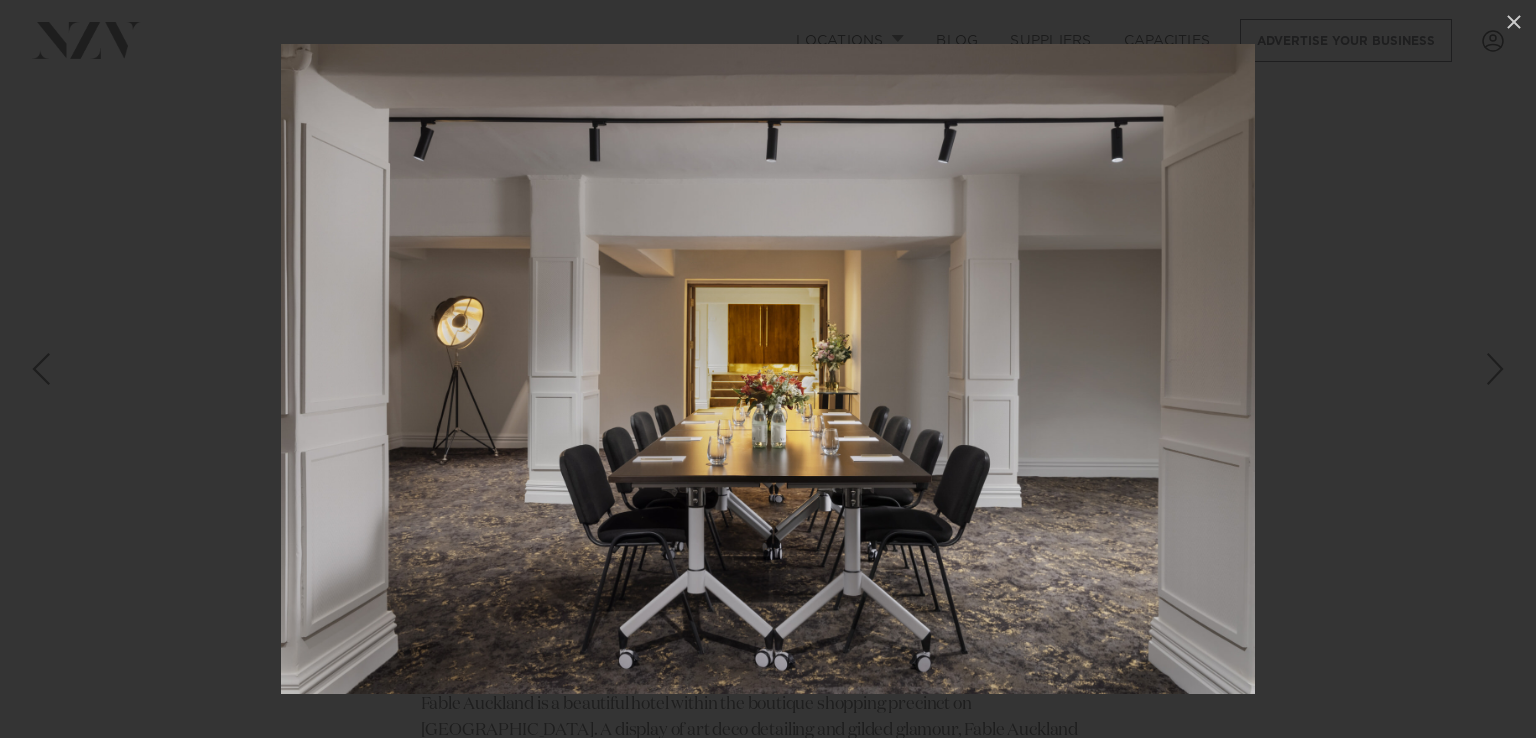 click at bounding box center (768, 369) 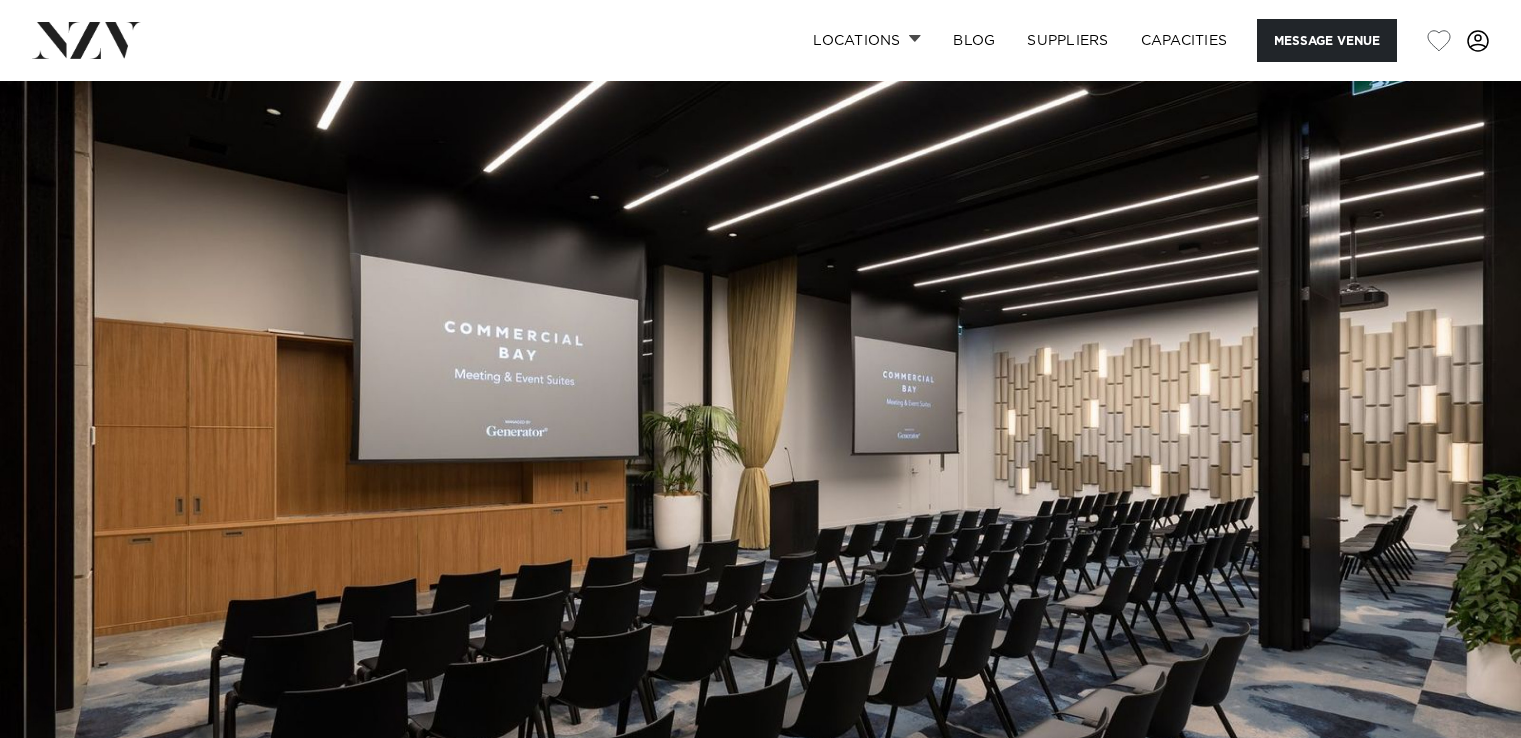 scroll, scrollTop: 0, scrollLeft: 0, axis: both 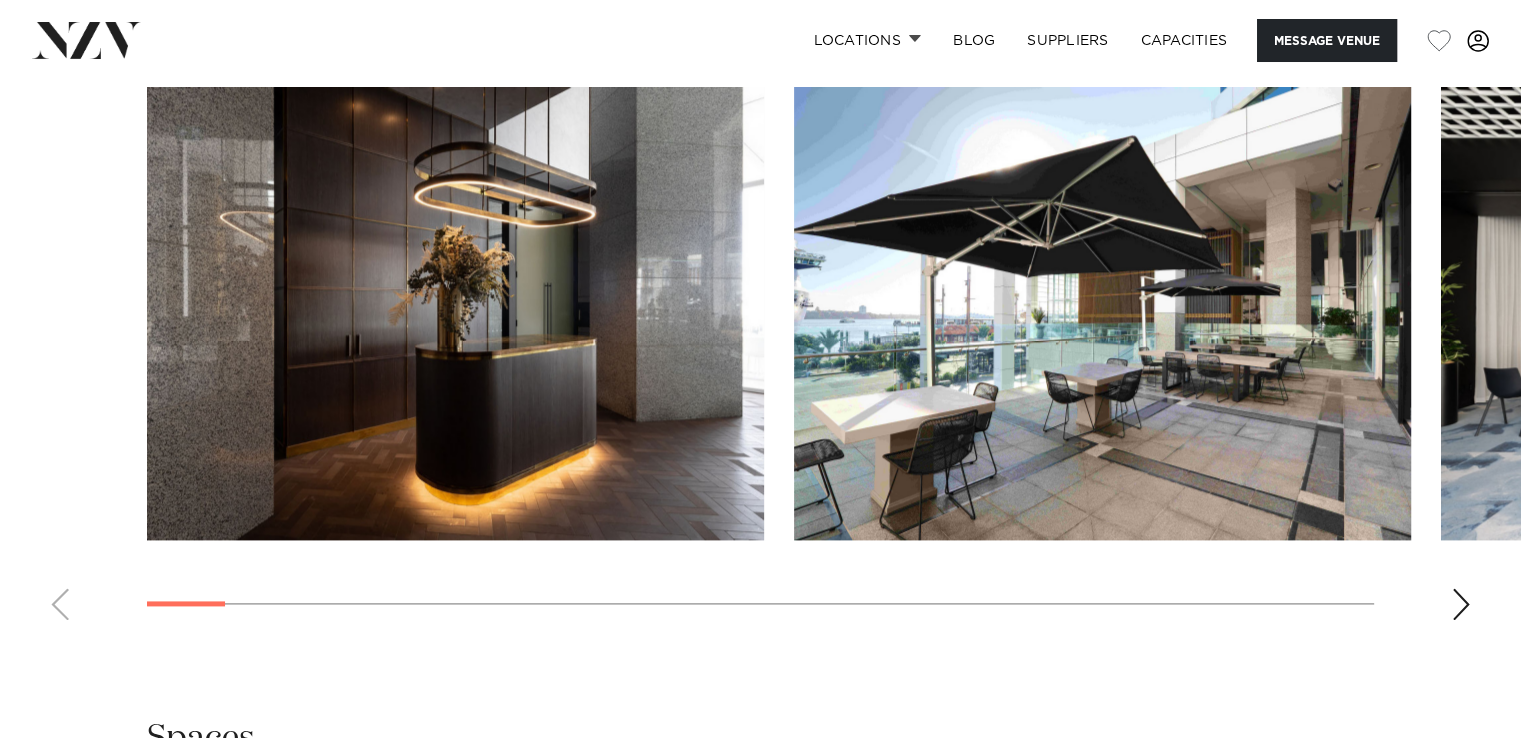 click at bounding box center (1461, 604) 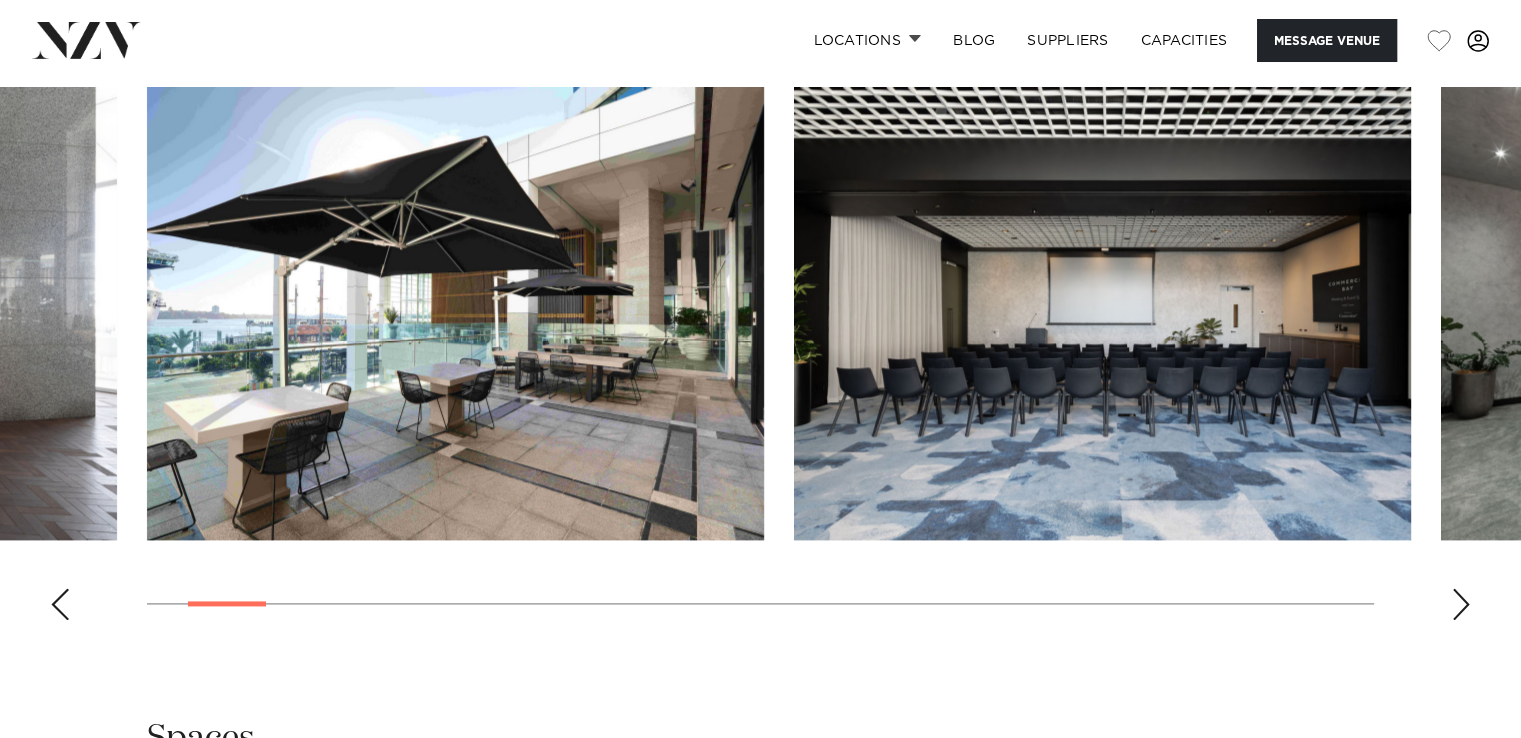 click at bounding box center (1461, 604) 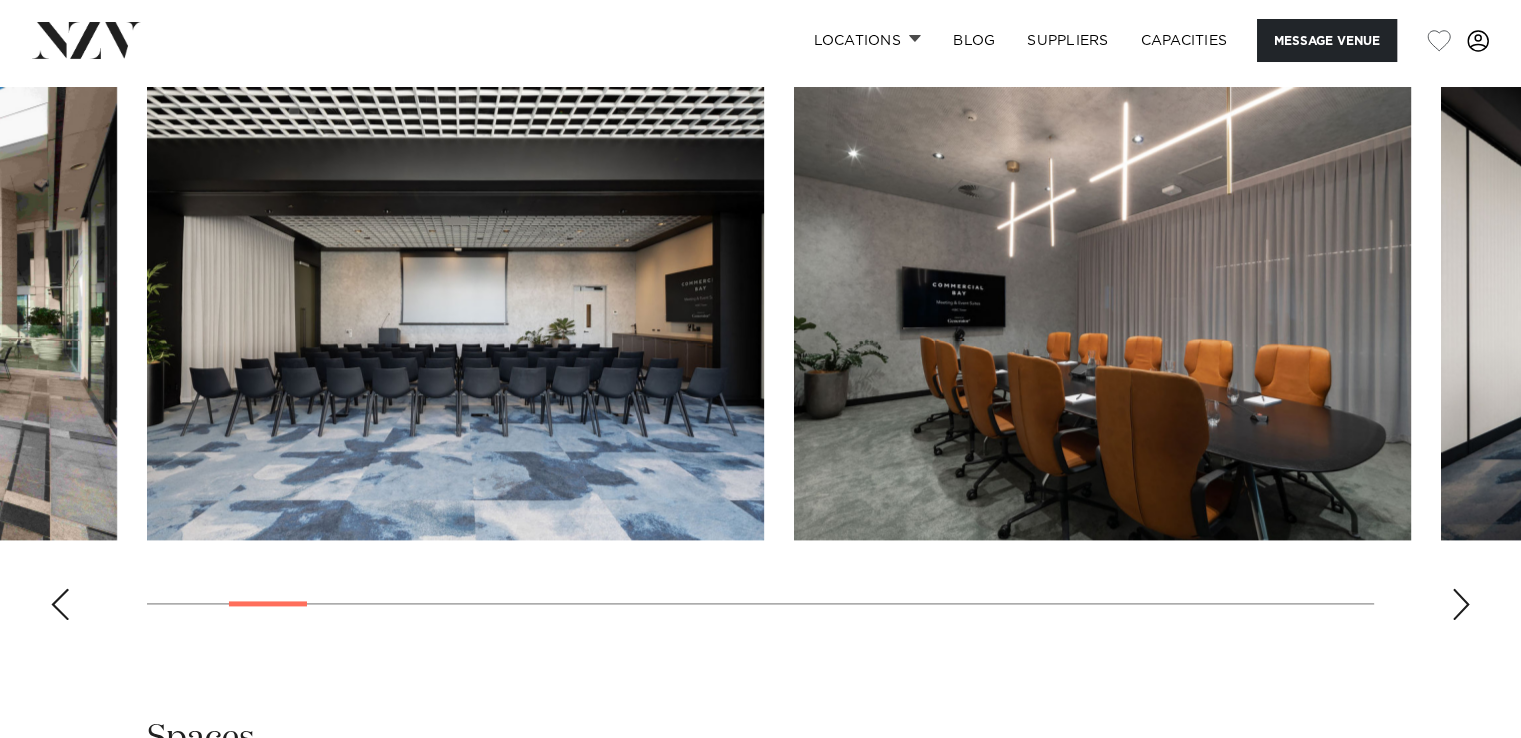 click at bounding box center (1461, 604) 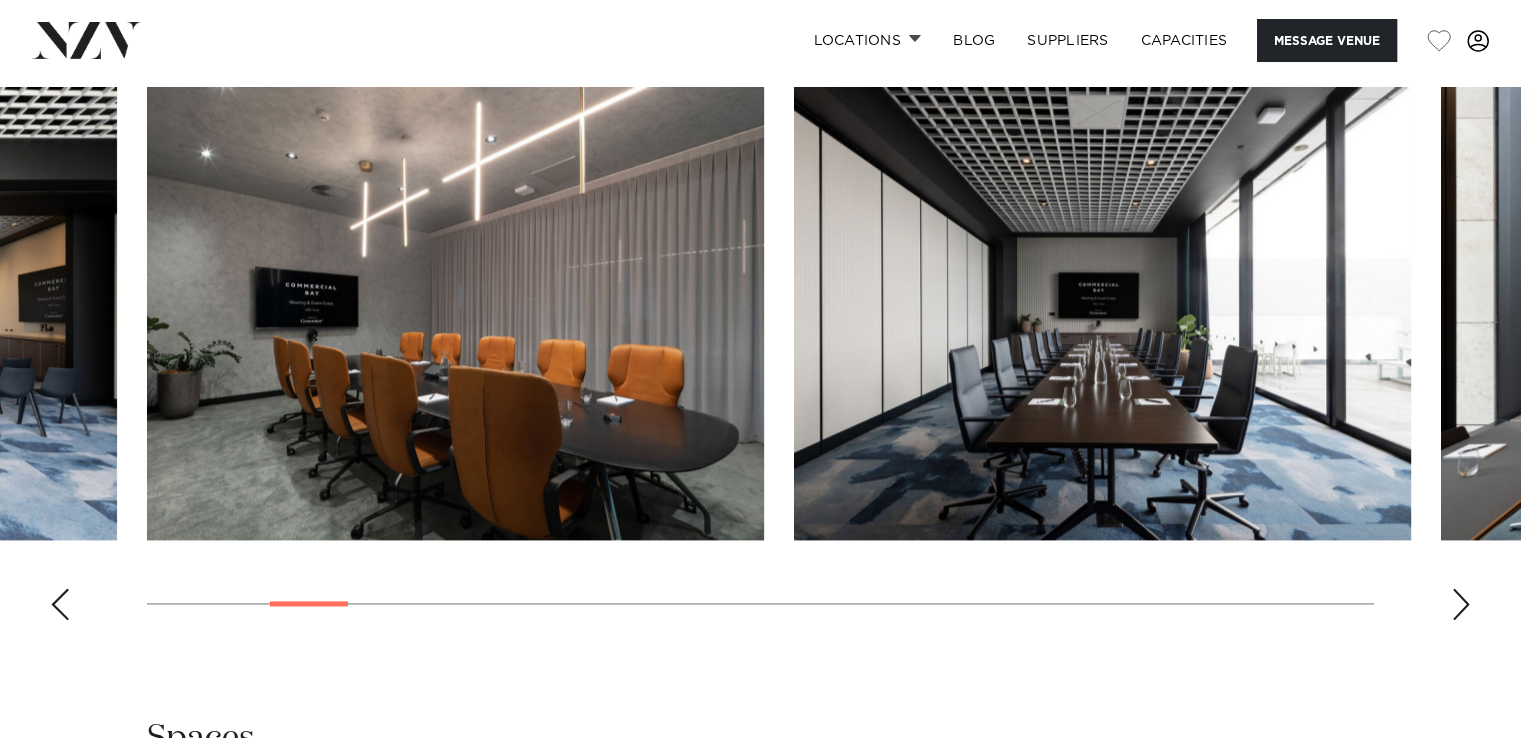 click at bounding box center [1461, 604] 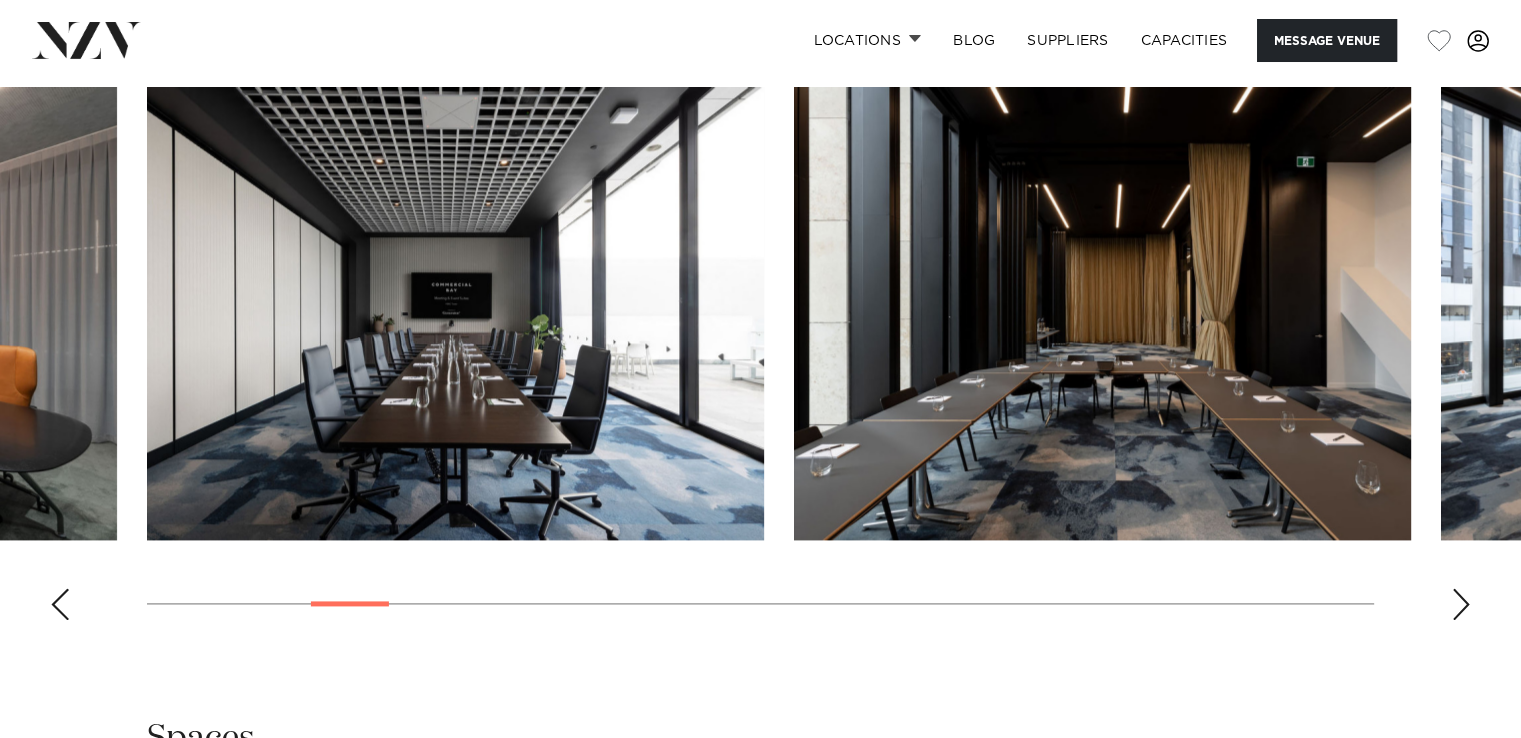 click at bounding box center (1461, 604) 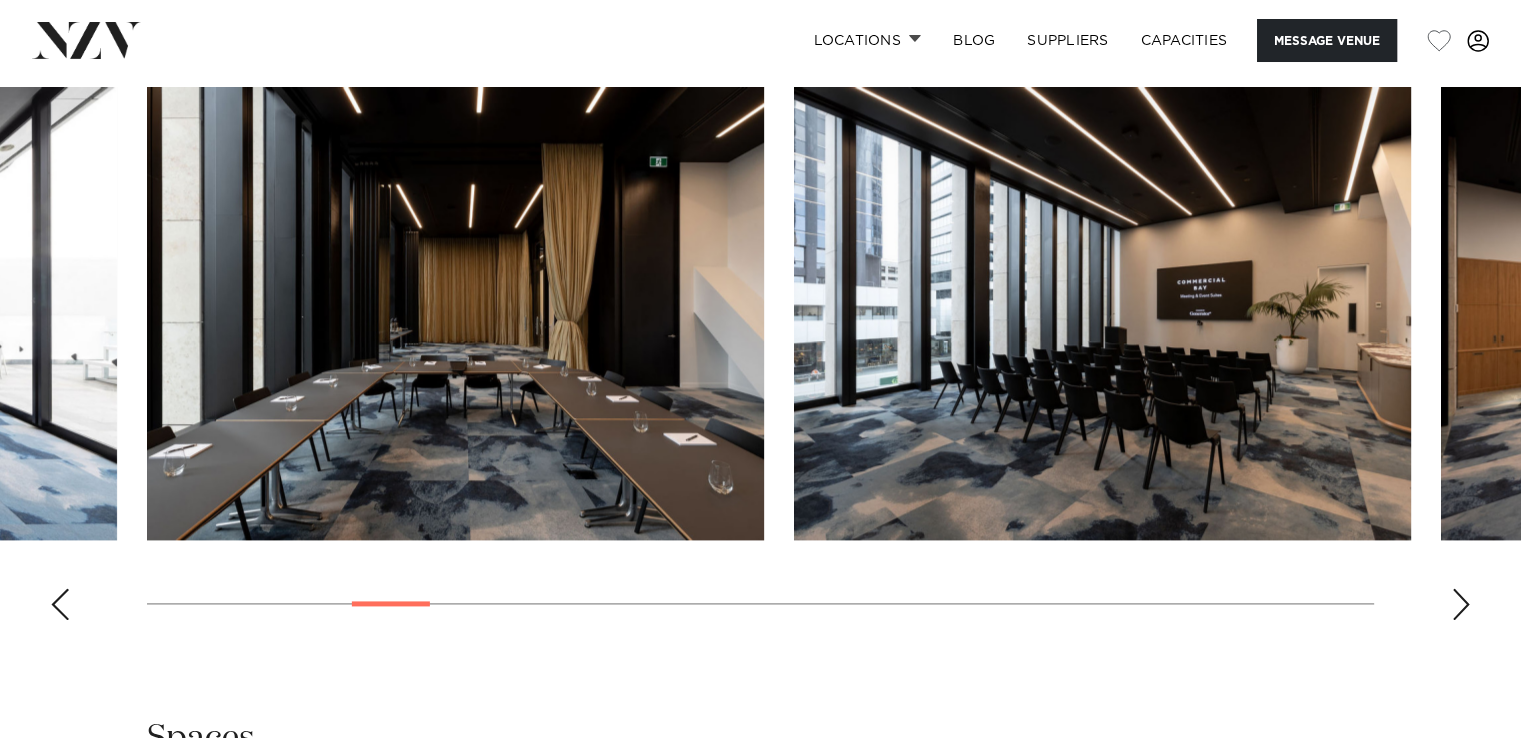 click at bounding box center (1461, 604) 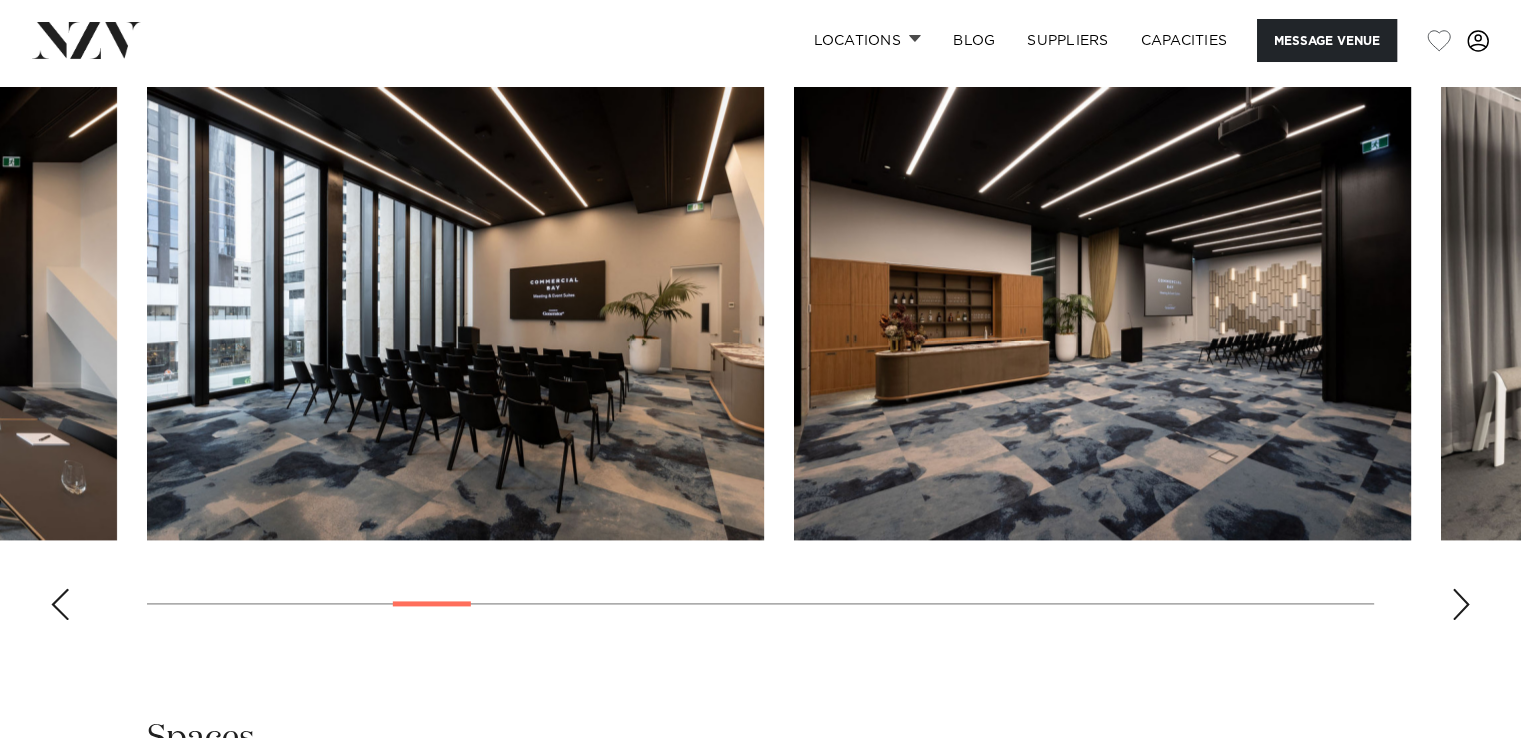 click at bounding box center [1461, 604] 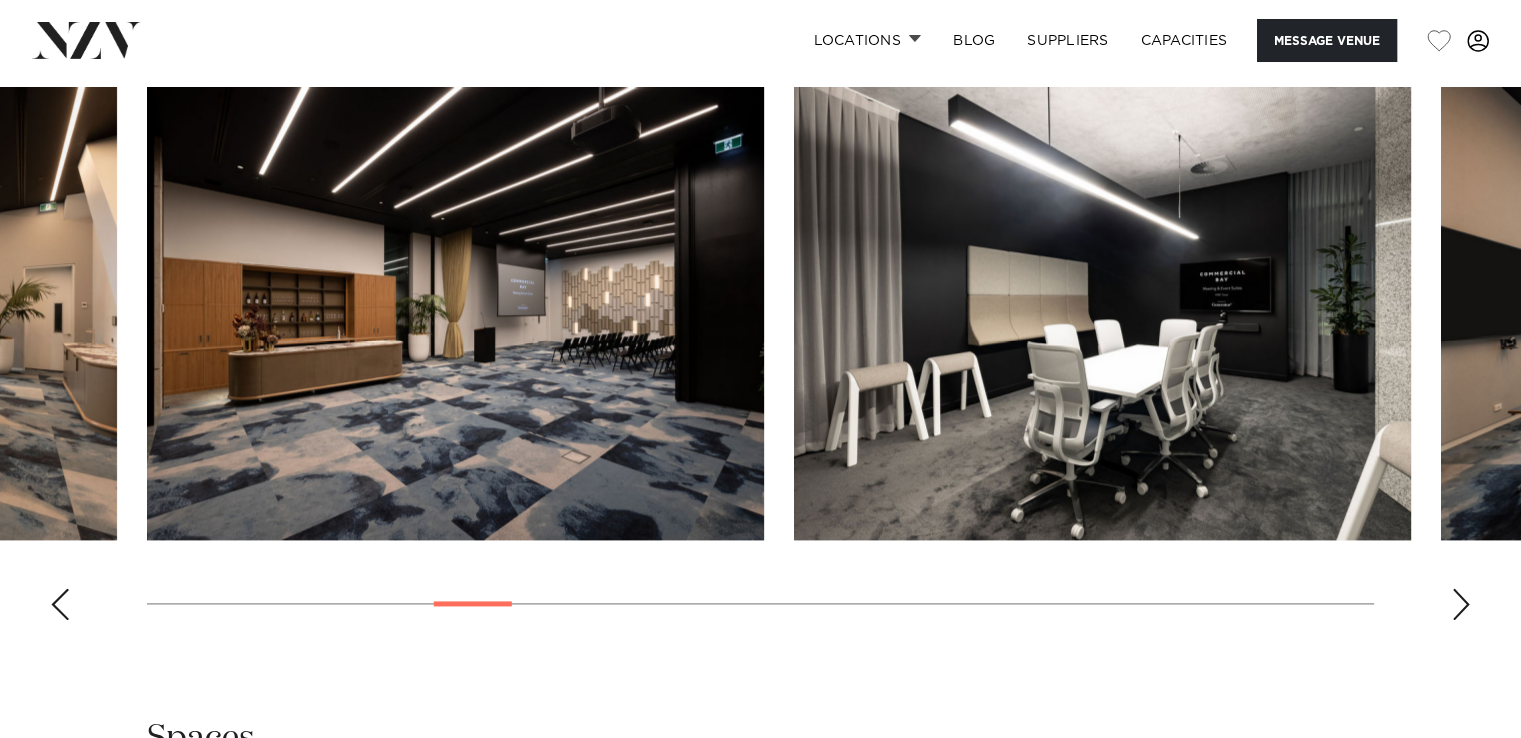 click at bounding box center [1461, 604] 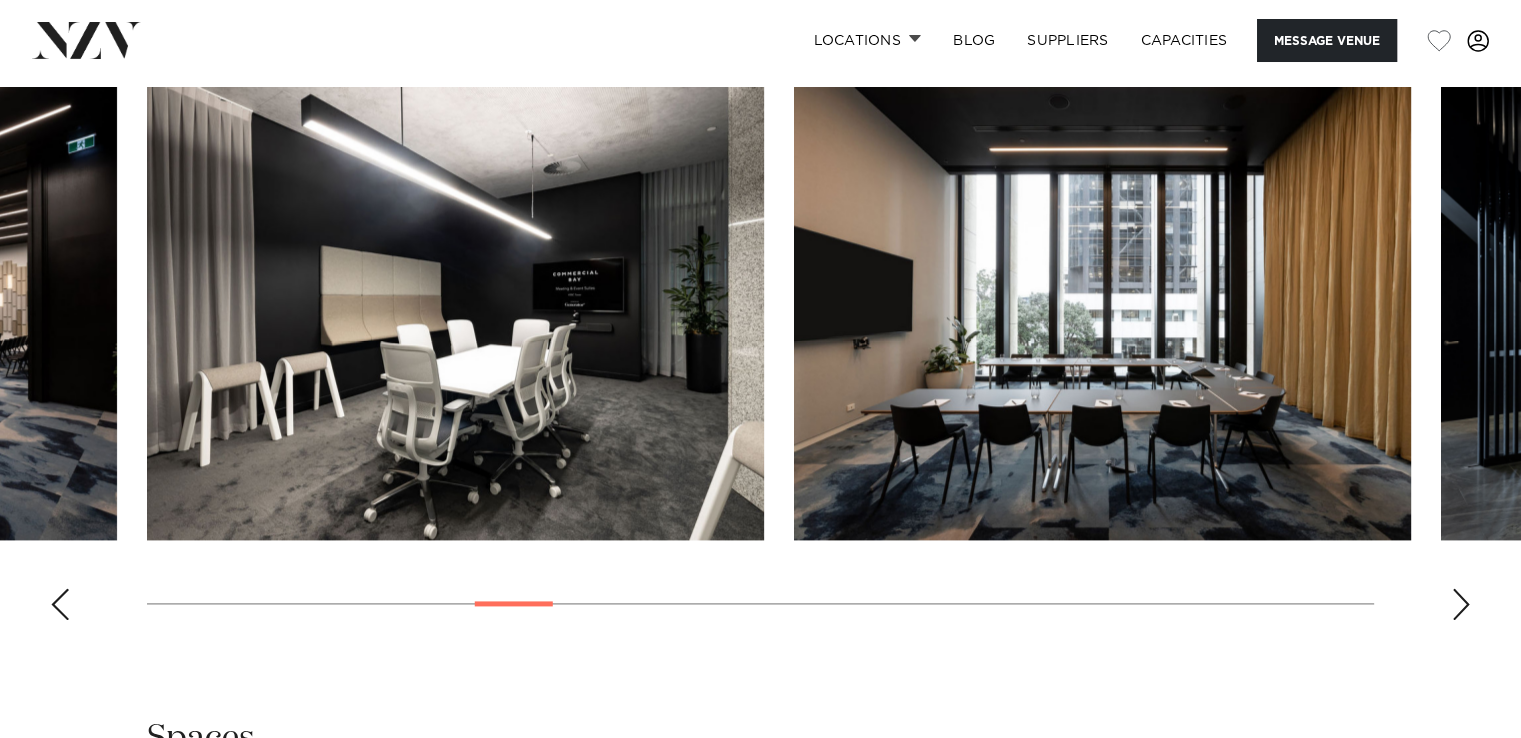 click at bounding box center (1461, 604) 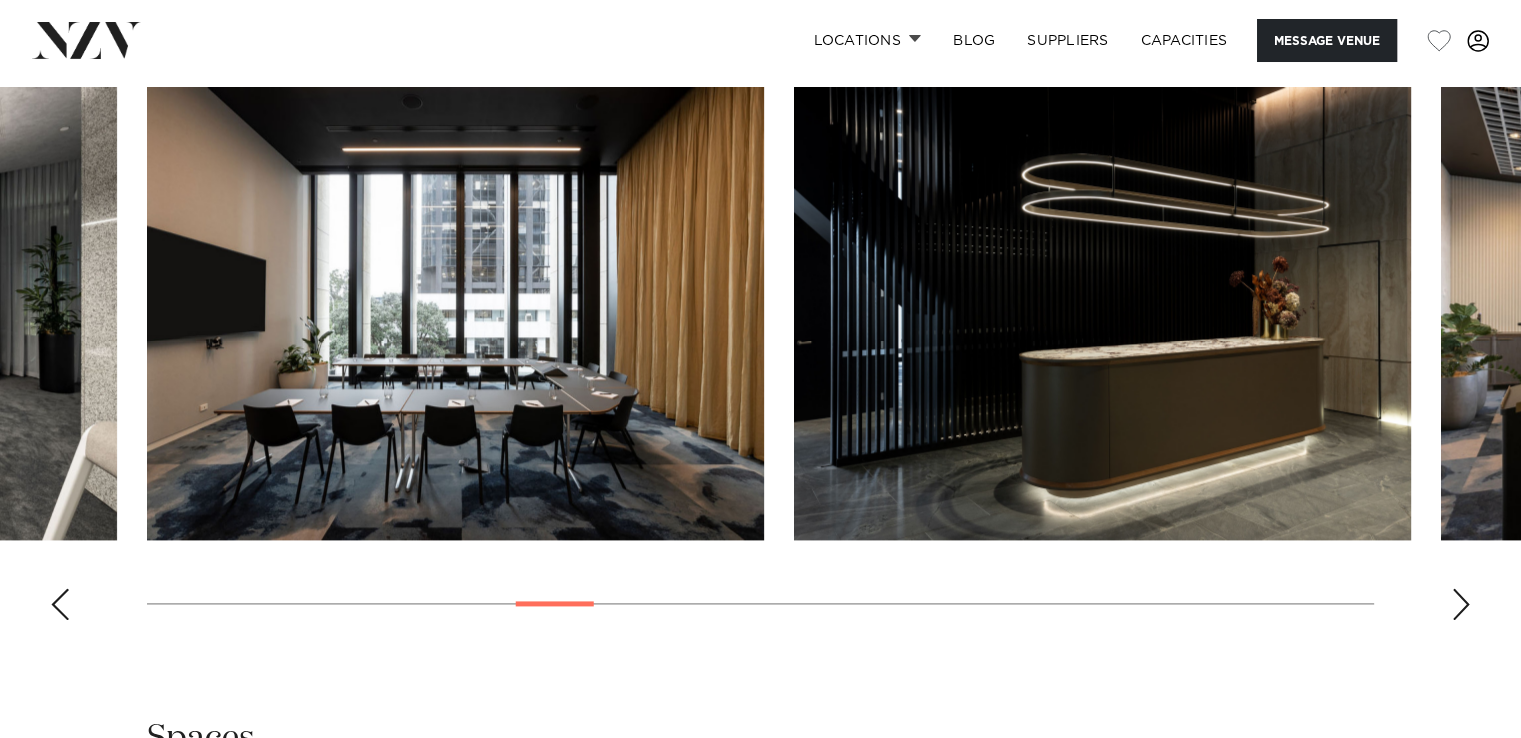 click at bounding box center (1461, 604) 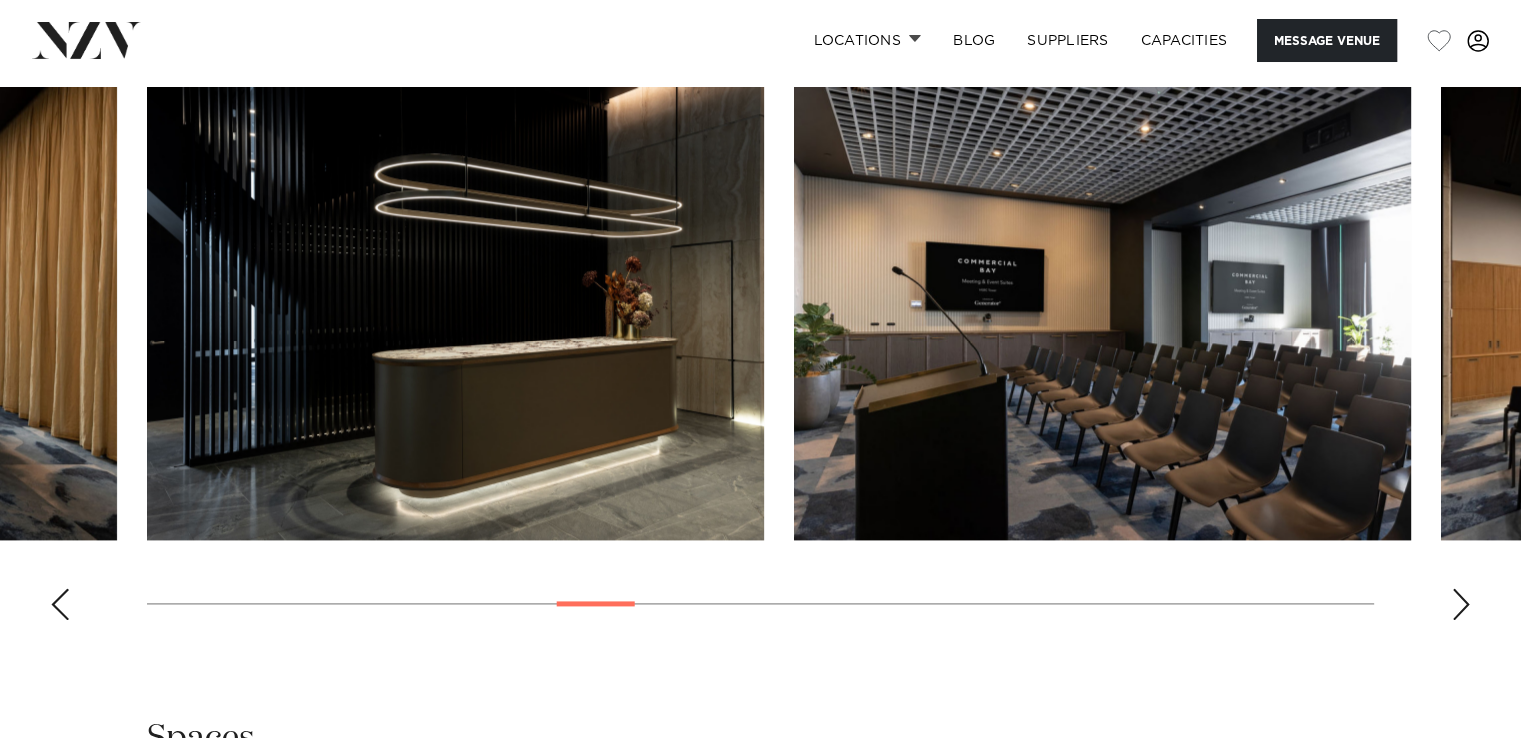 click at bounding box center [1461, 604] 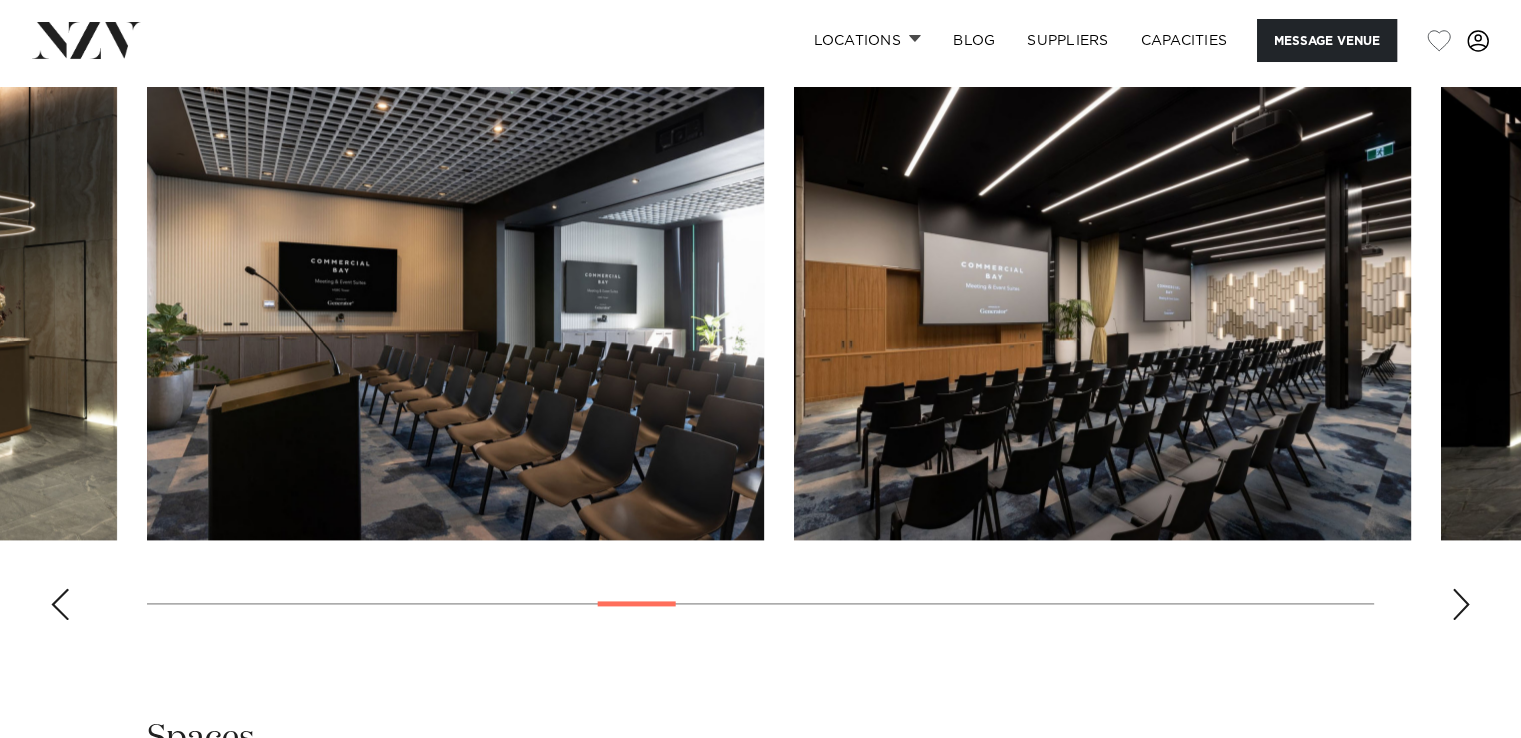 click at bounding box center [1461, 604] 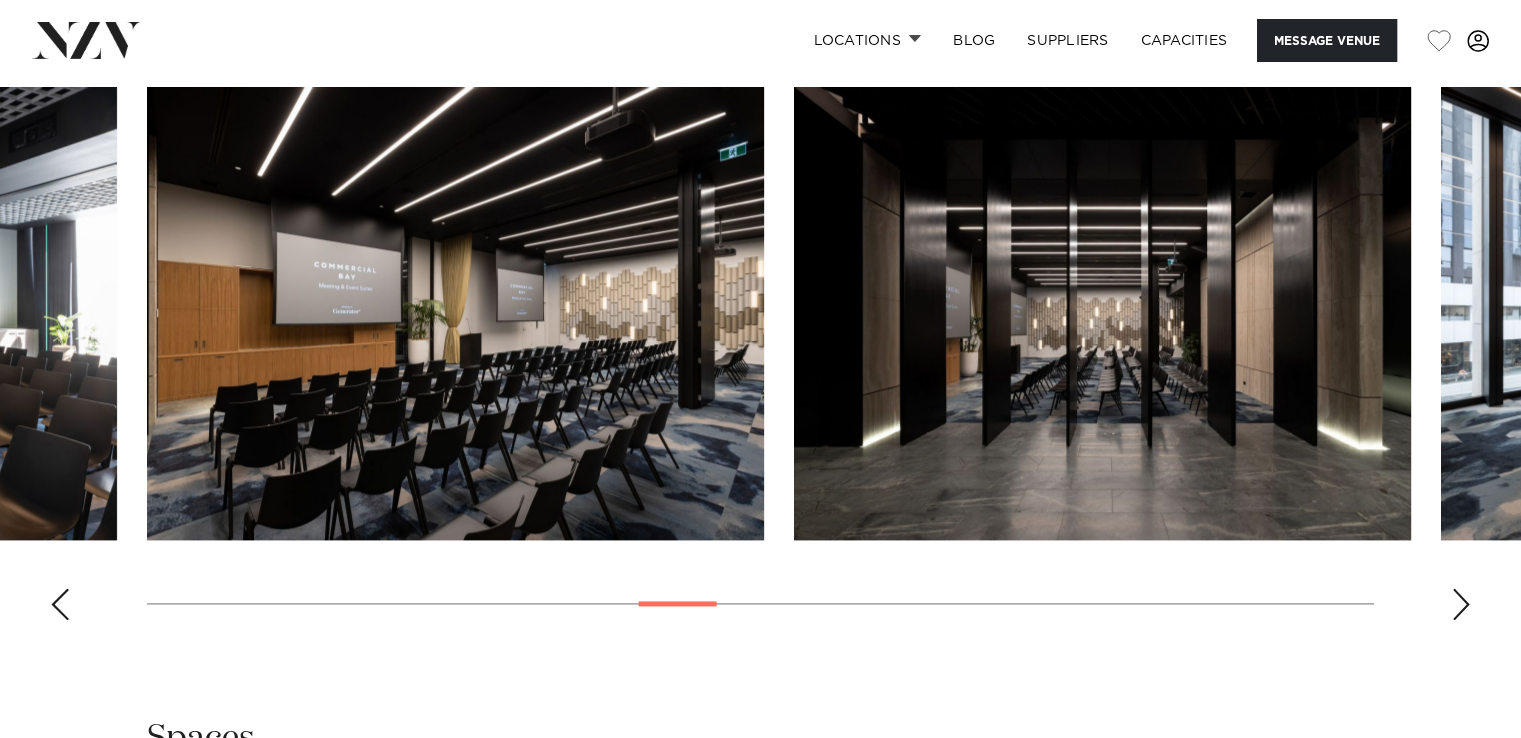 click at bounding box center (1461, 604) 